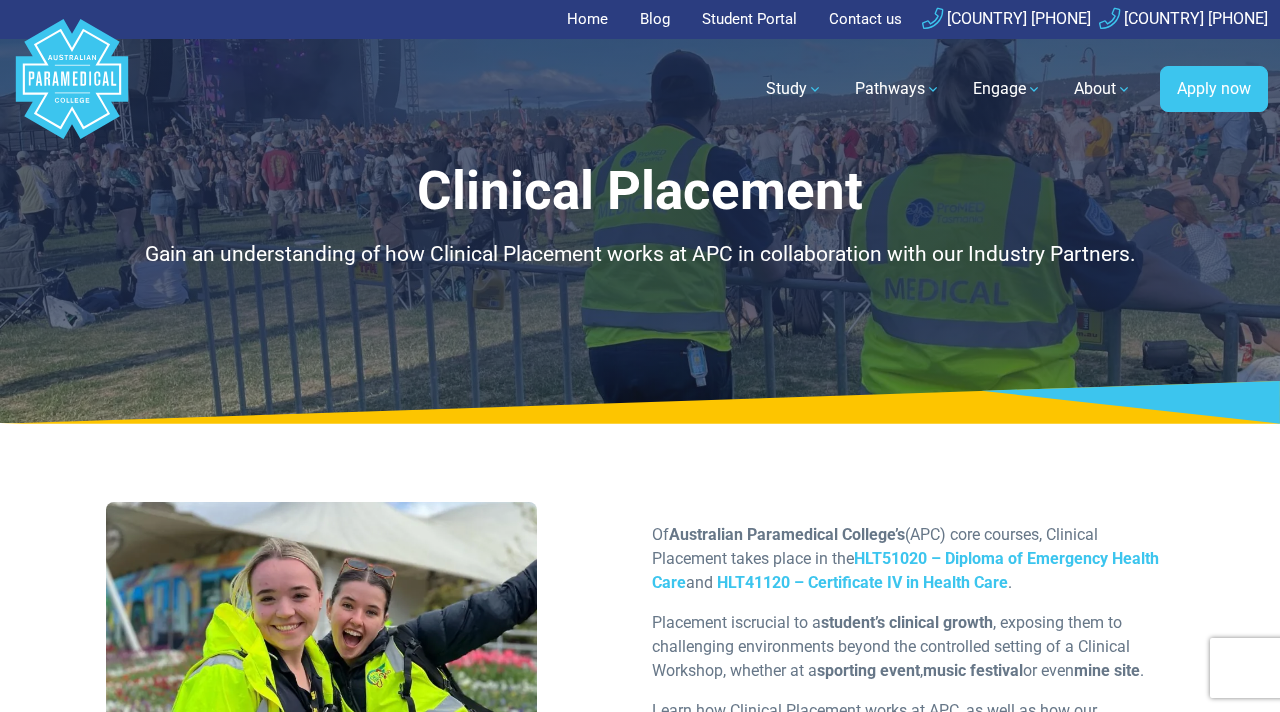 scroll, scrollTop: 0, scrollLeft: 0, axis: both 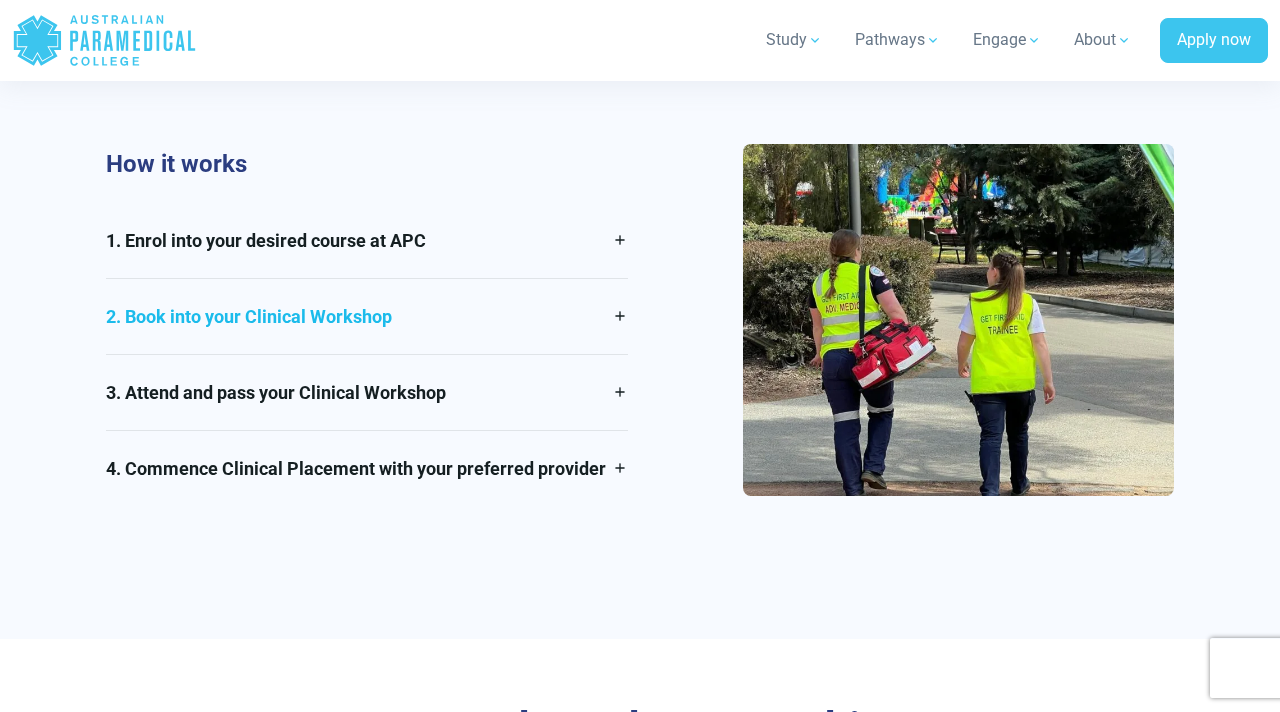 click on "2. Book into your Clinical Workshop" at bounding box center [367, 316] 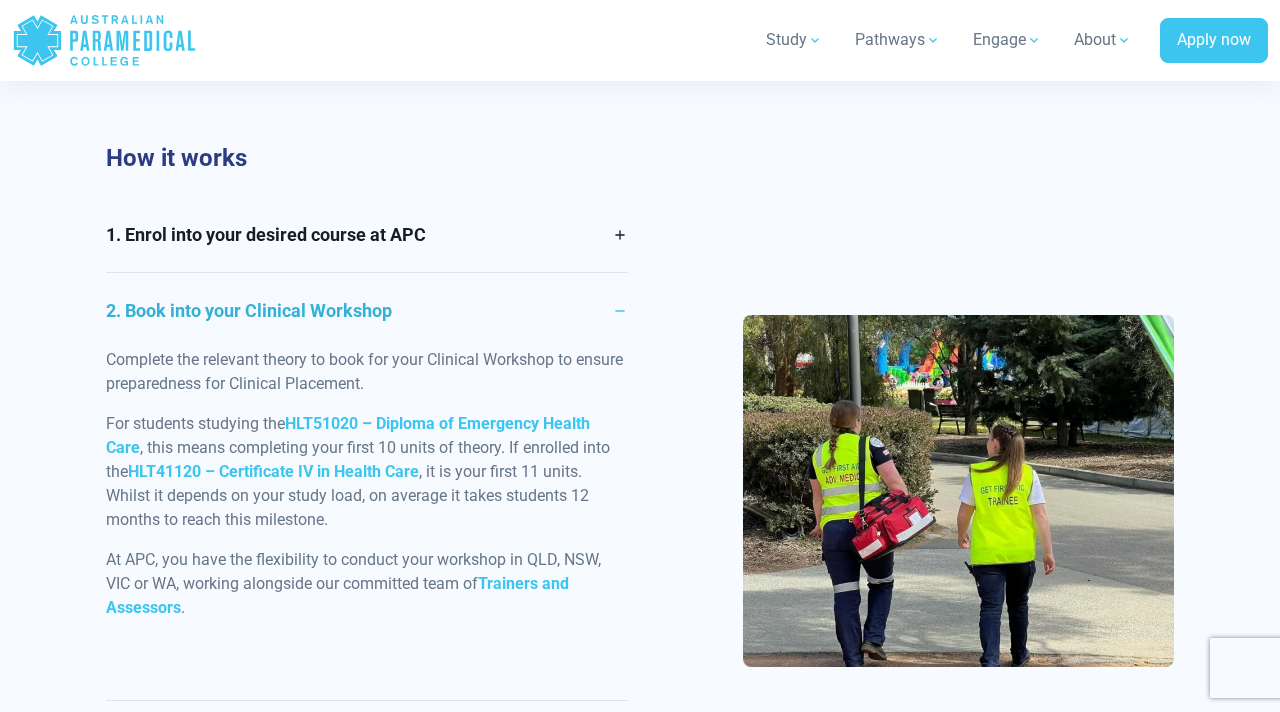 click on "2. Book into your Clinical Workshop" at bounding box center (367, 310) 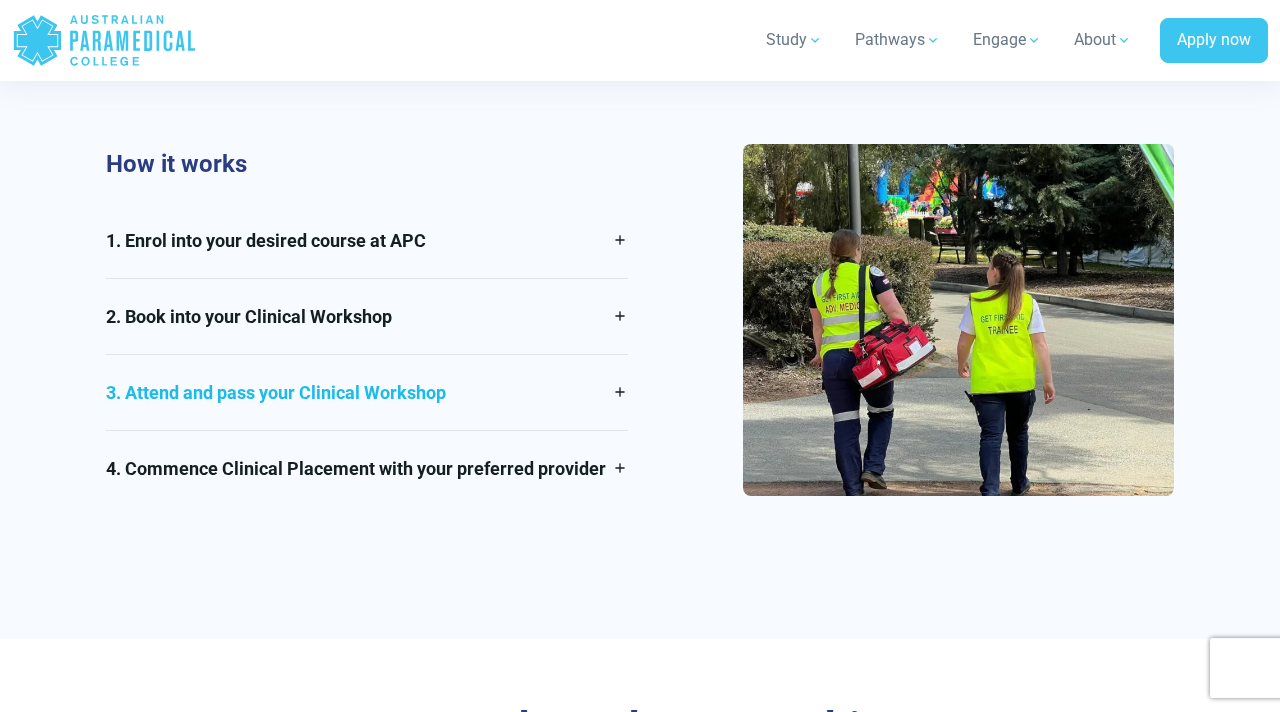 click on "3. Attend and pass your Clinical Workshop" at bounding box center [367, 392] 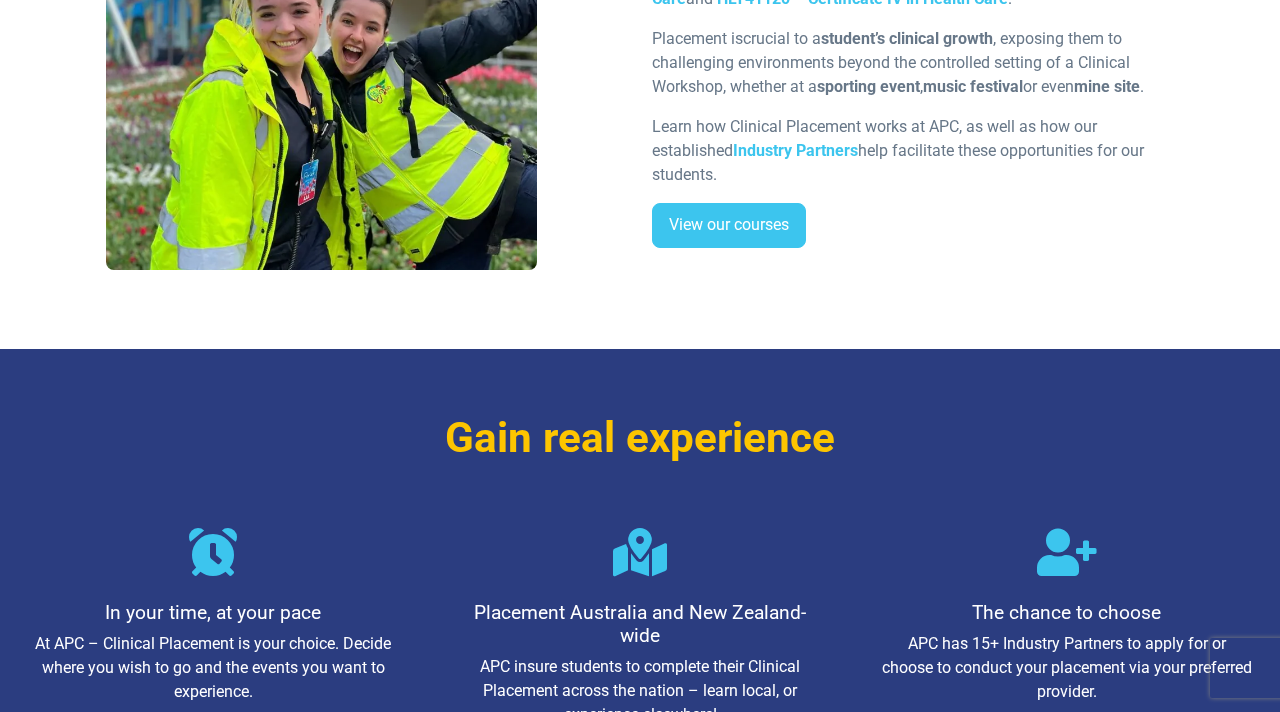 scroll, scrollTop: 0, scrollLeft: 0, axis: both 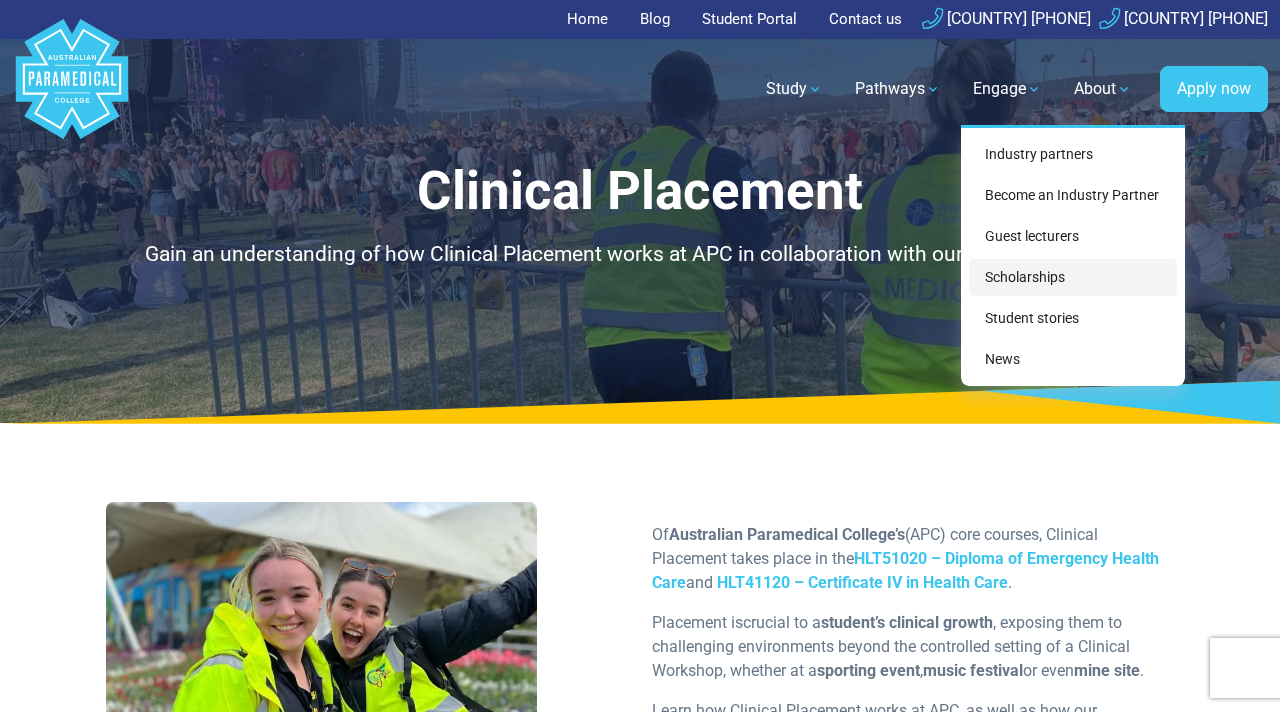 click on "Scholarships" at bounding box center (1073, 277) 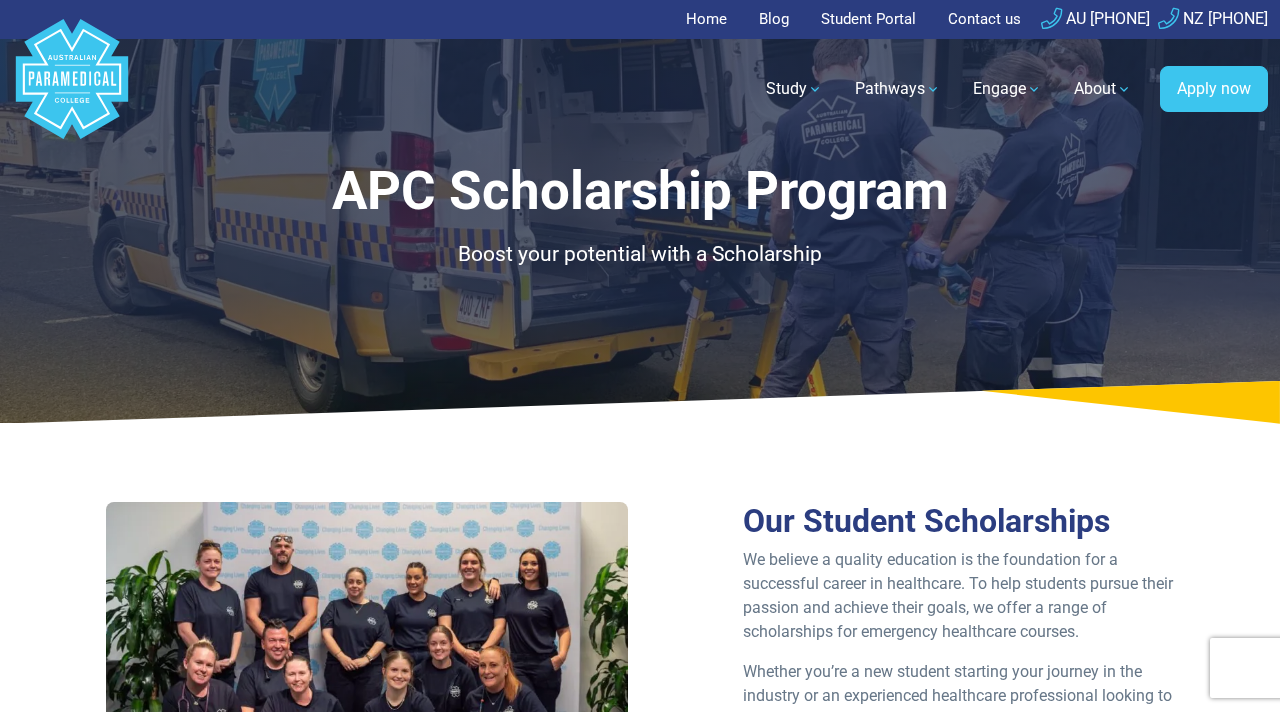 scroll, scrollTop: 64, scrollLeft: 0, axis: vertical 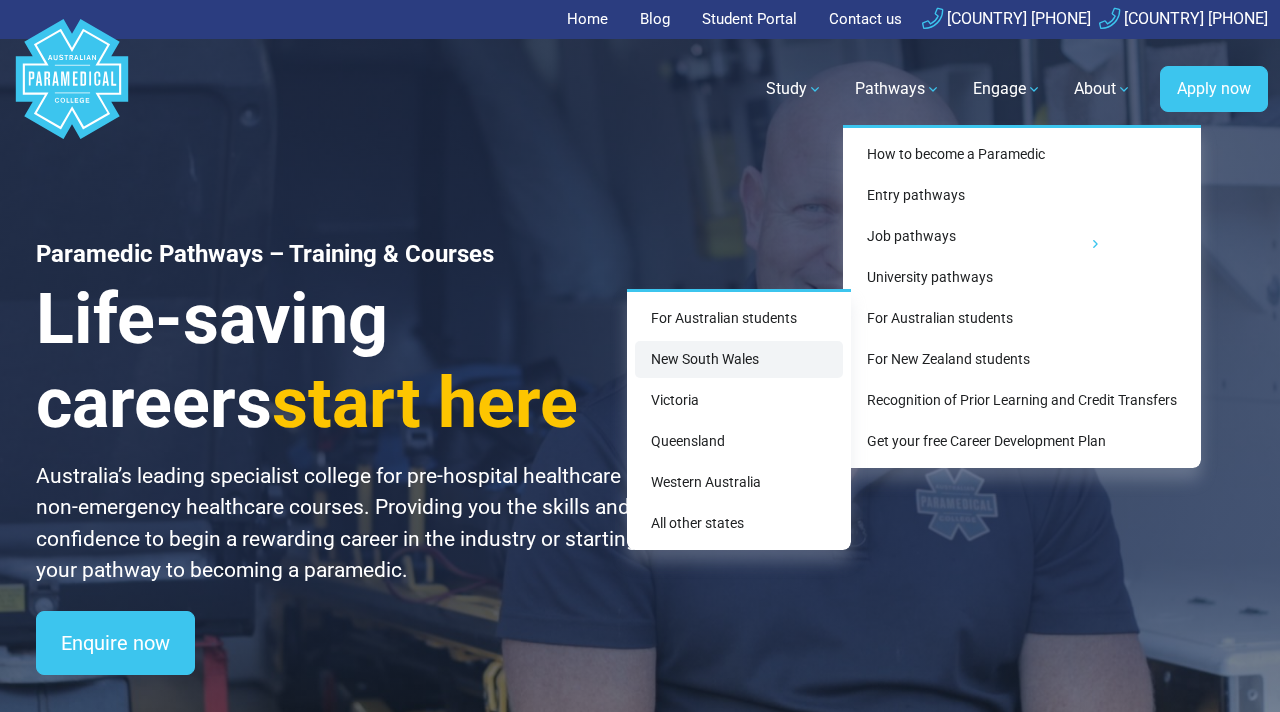click on "New South Wales" at bounding box center (739, 359) 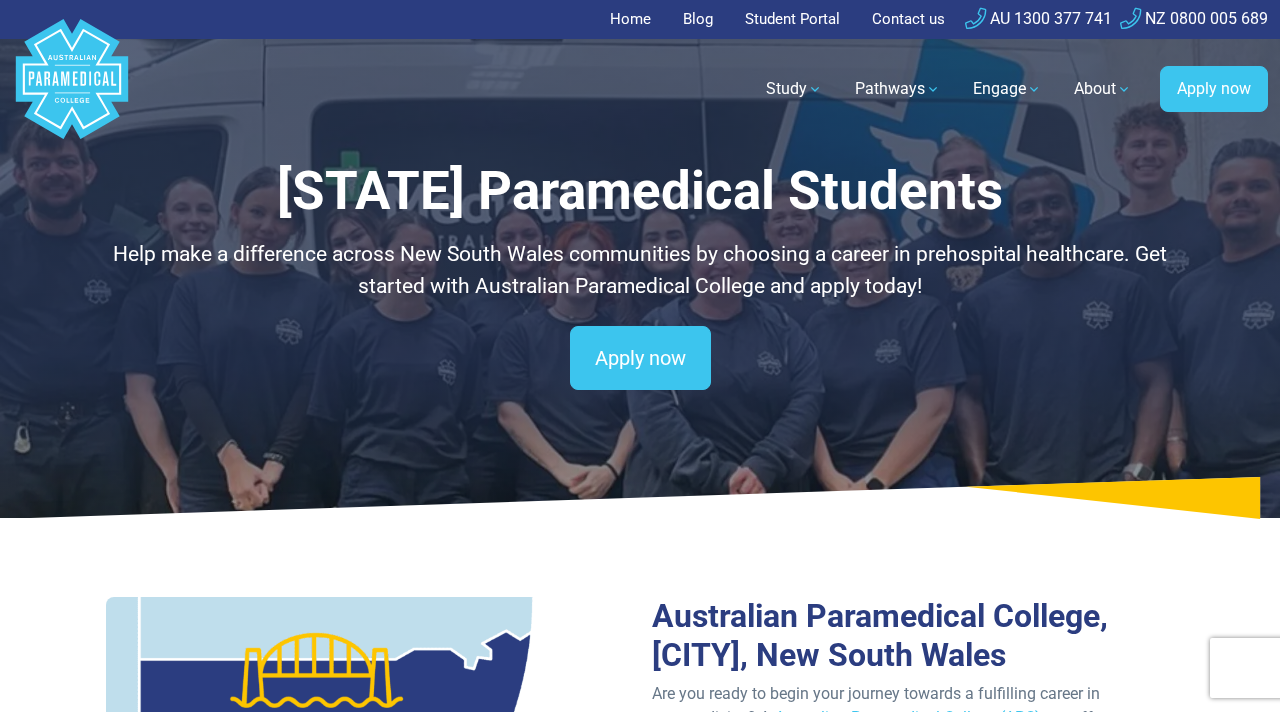 scroll, scrollTop: 0, scrollLeft: 0, axis: both 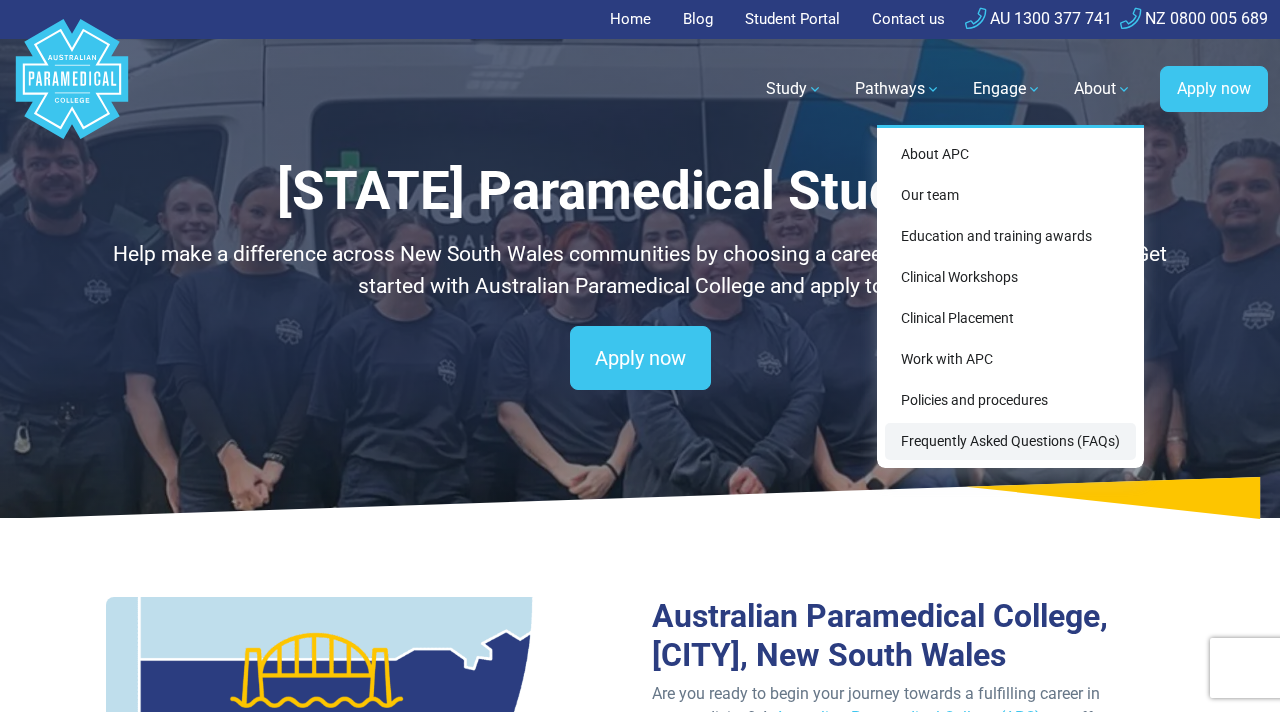 click on "Frequently Asked Questions (FAQs)" at bounding box center (1010, 441) 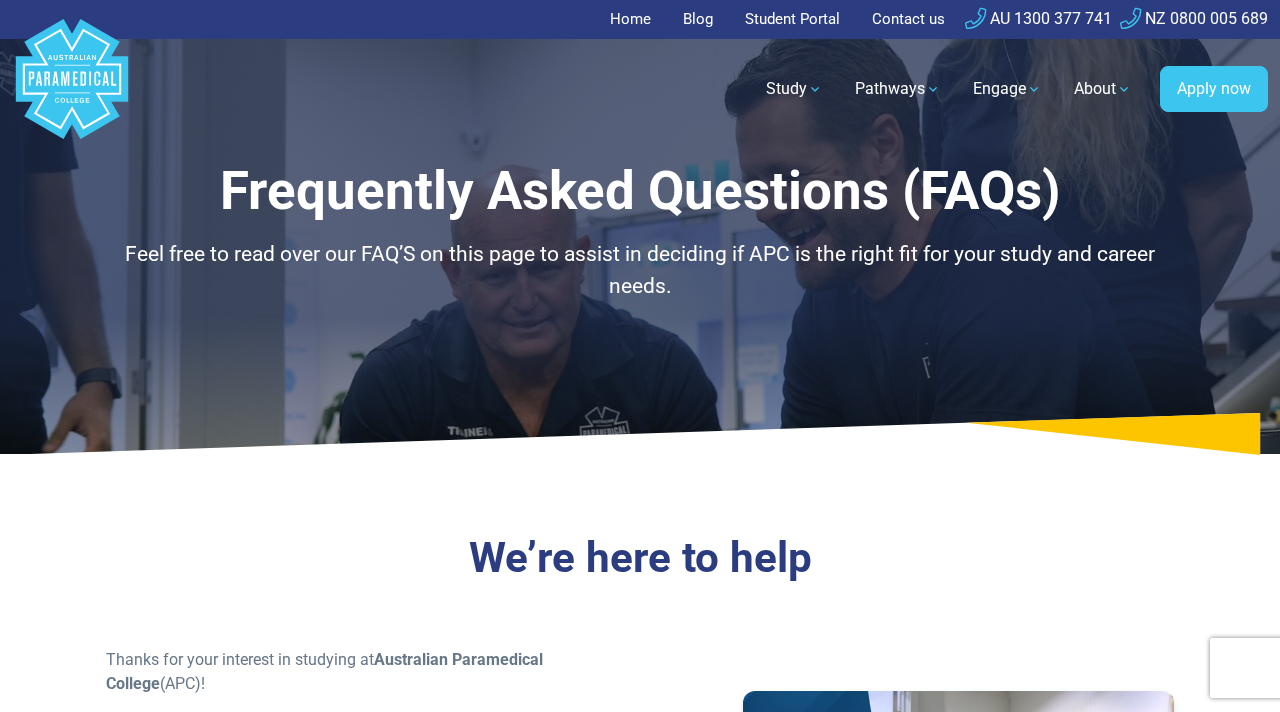 scroll, scrollTop: 0, scrollLeft: 0, axis: both 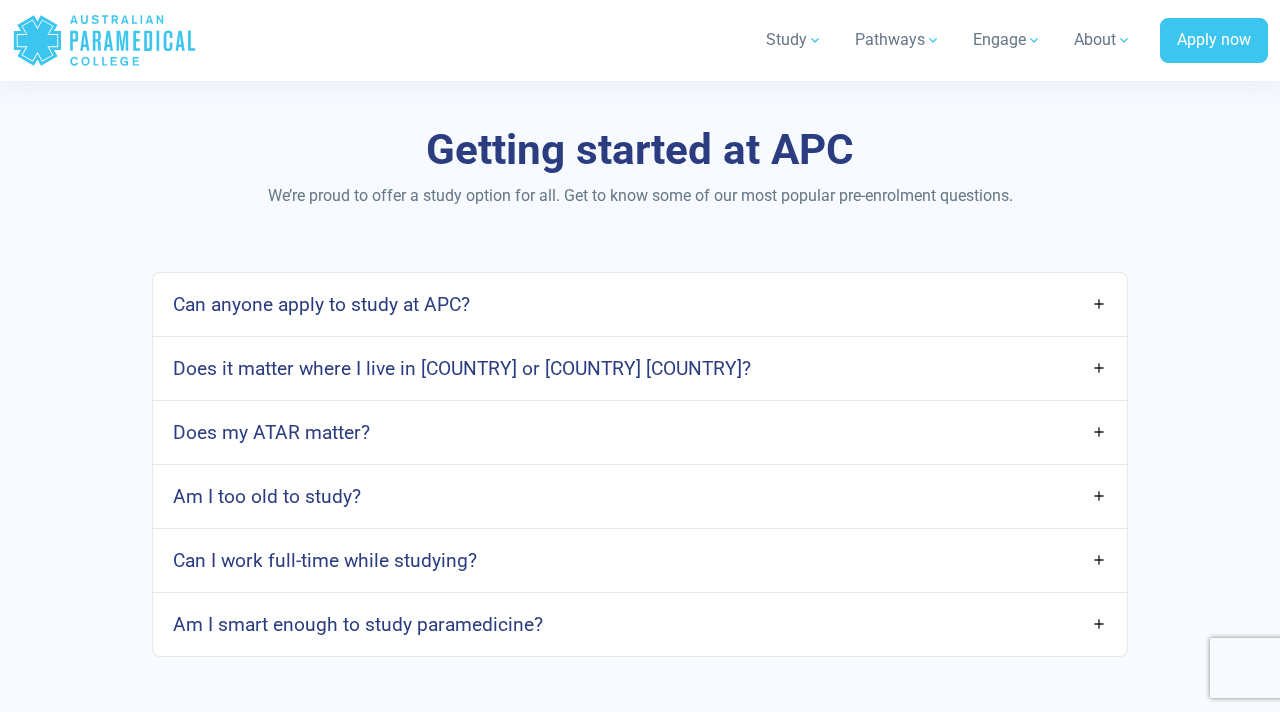 click on "Can anyone apply to study at APC?" at bounding box center [640, 304] 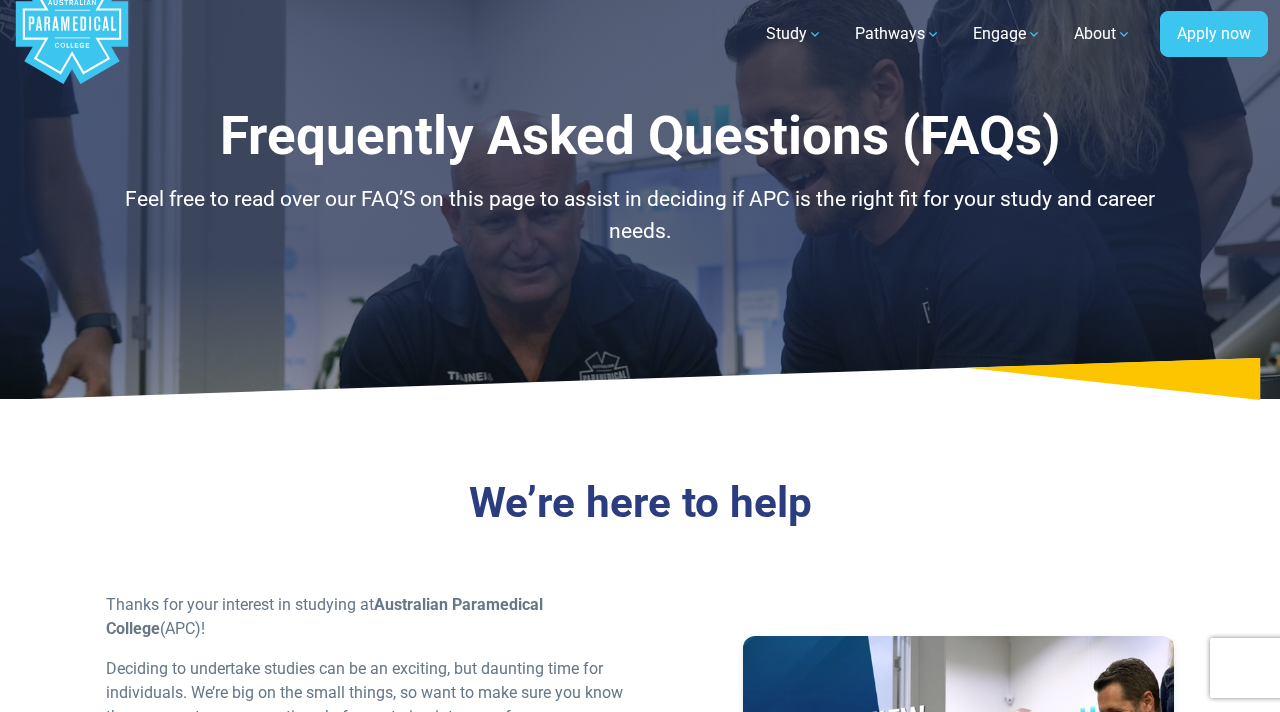 scroll, scrollTop: 0, scrollLeft: 0, axis: both 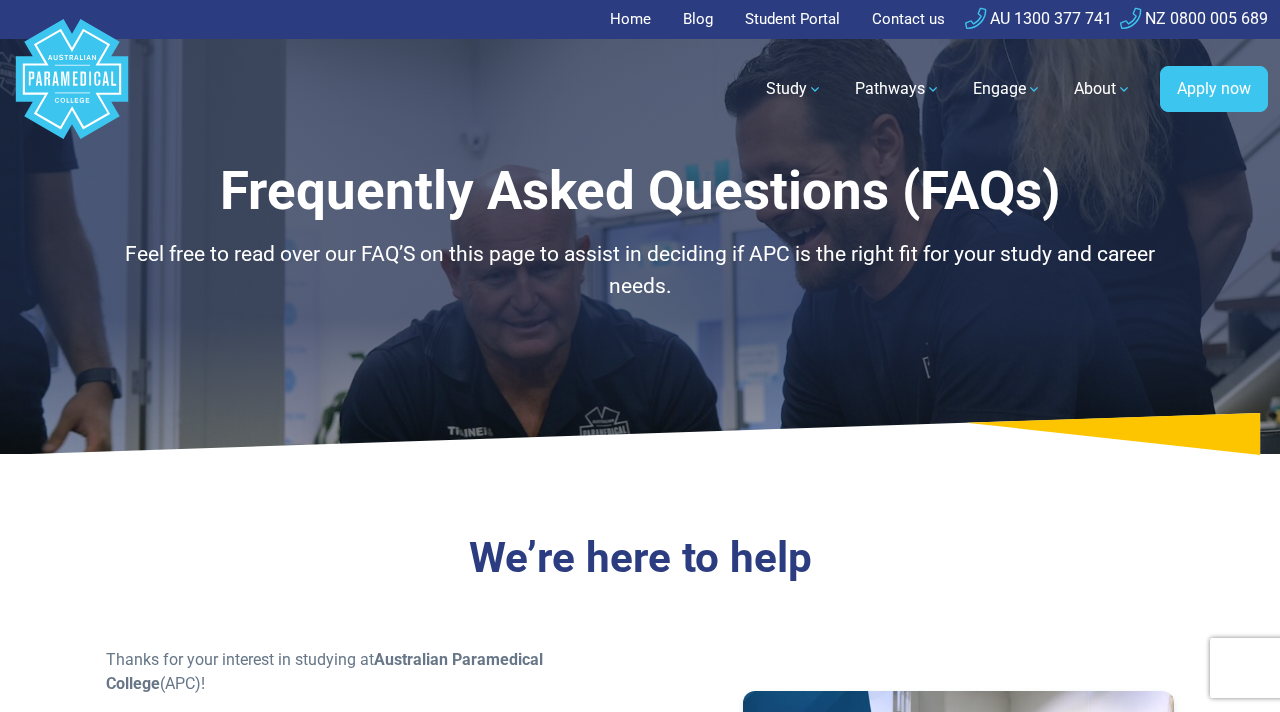 click on "Home" at bounding box center (636, 19) 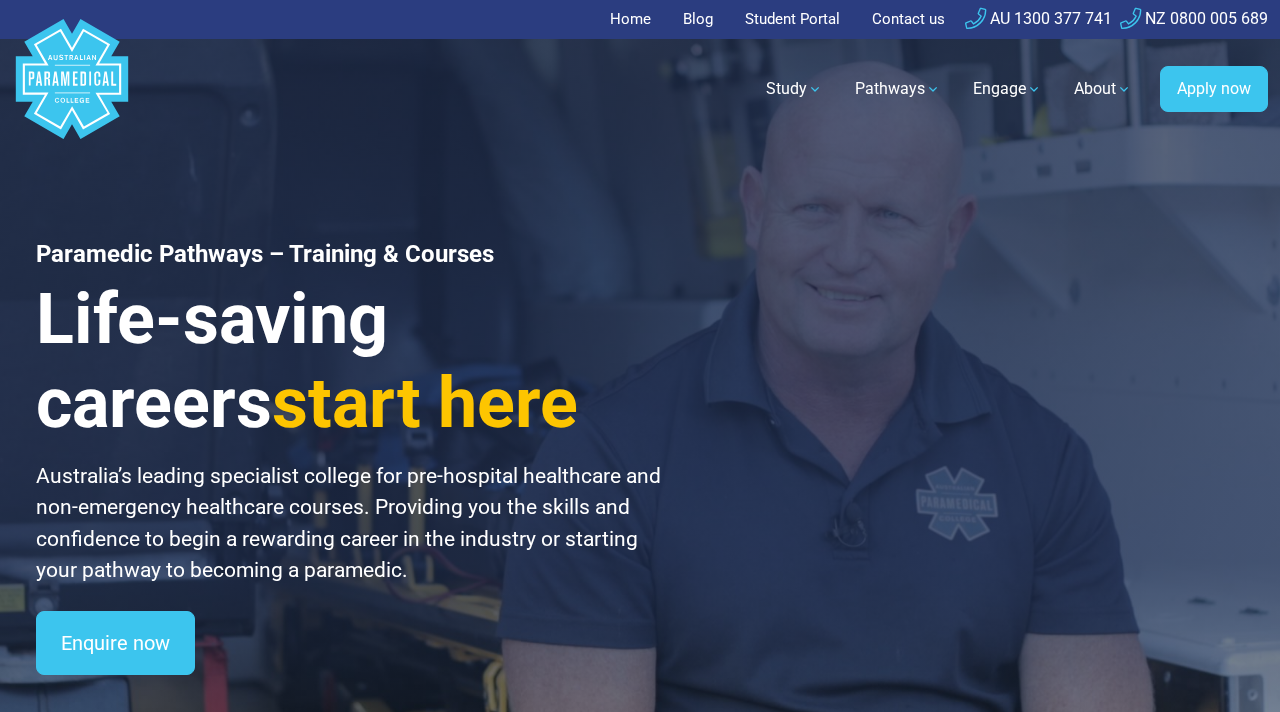 scroll, scrollTop: 0, scrollLeft: 0, axis: both 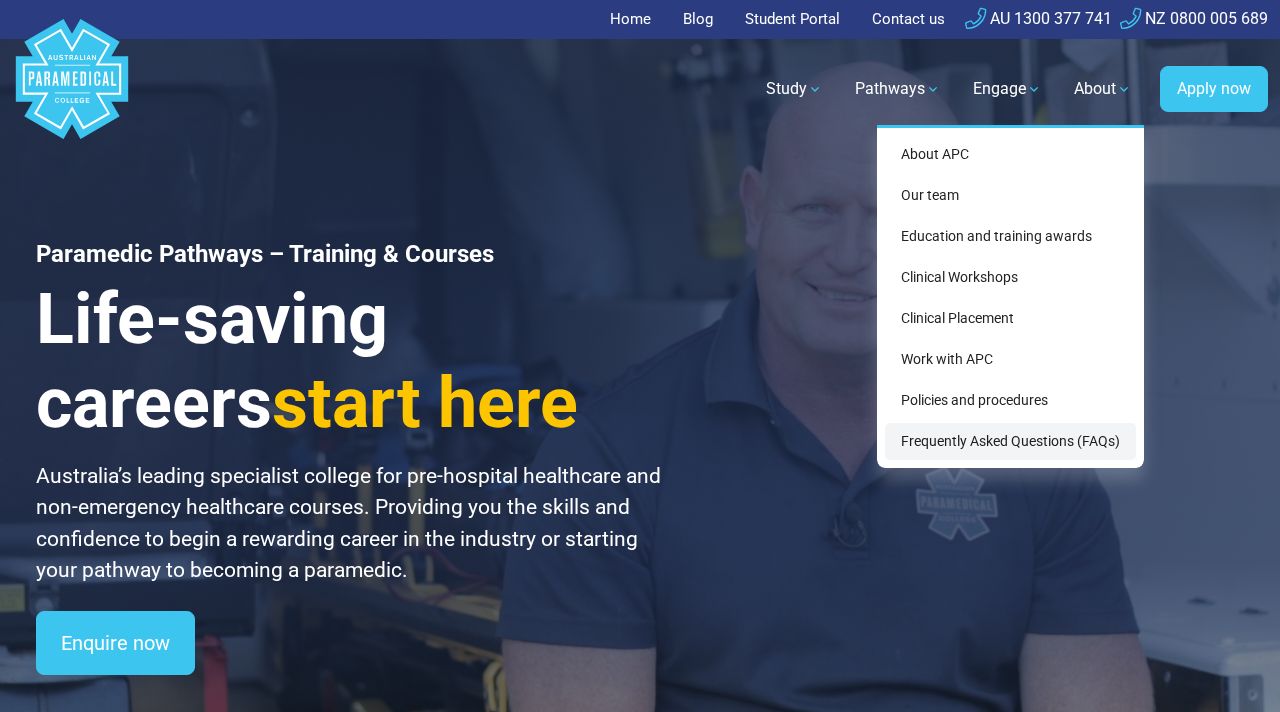 click on "Frequently Asked Questions (FAQs)" at bounding box center [1010, 441] 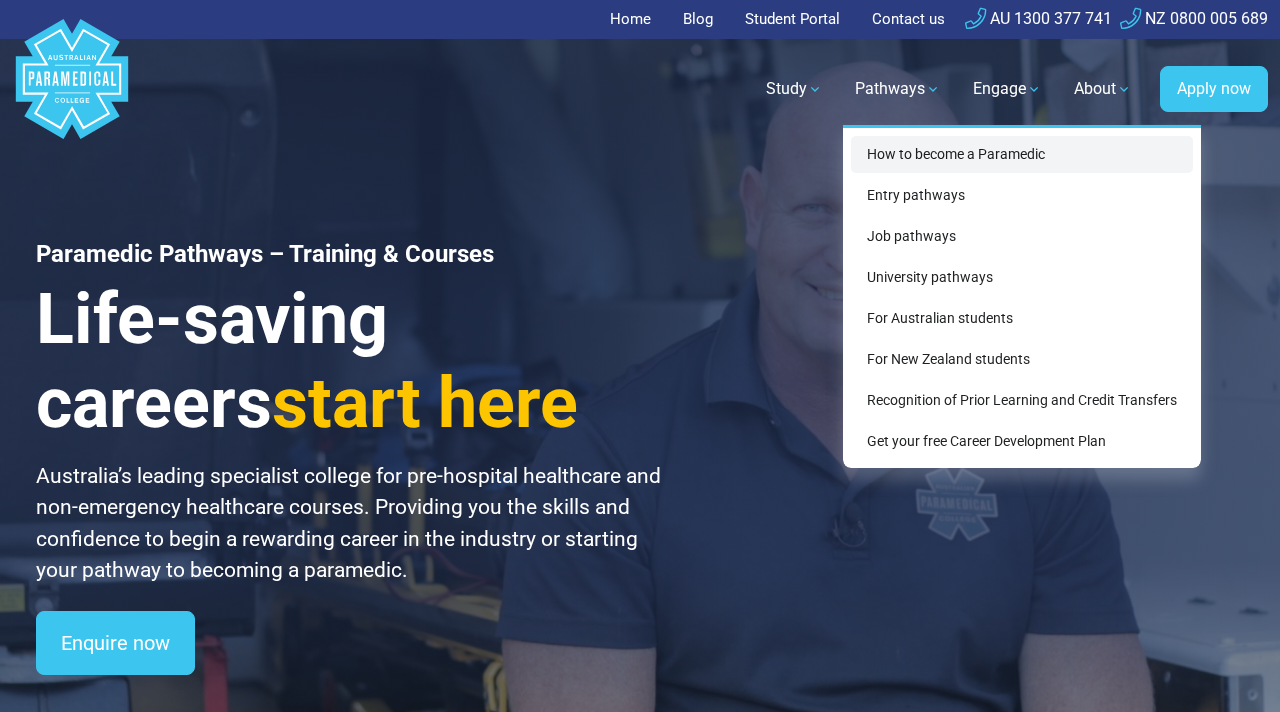 click on "How to become a Paramedic" at bounding box center (1022, 154) 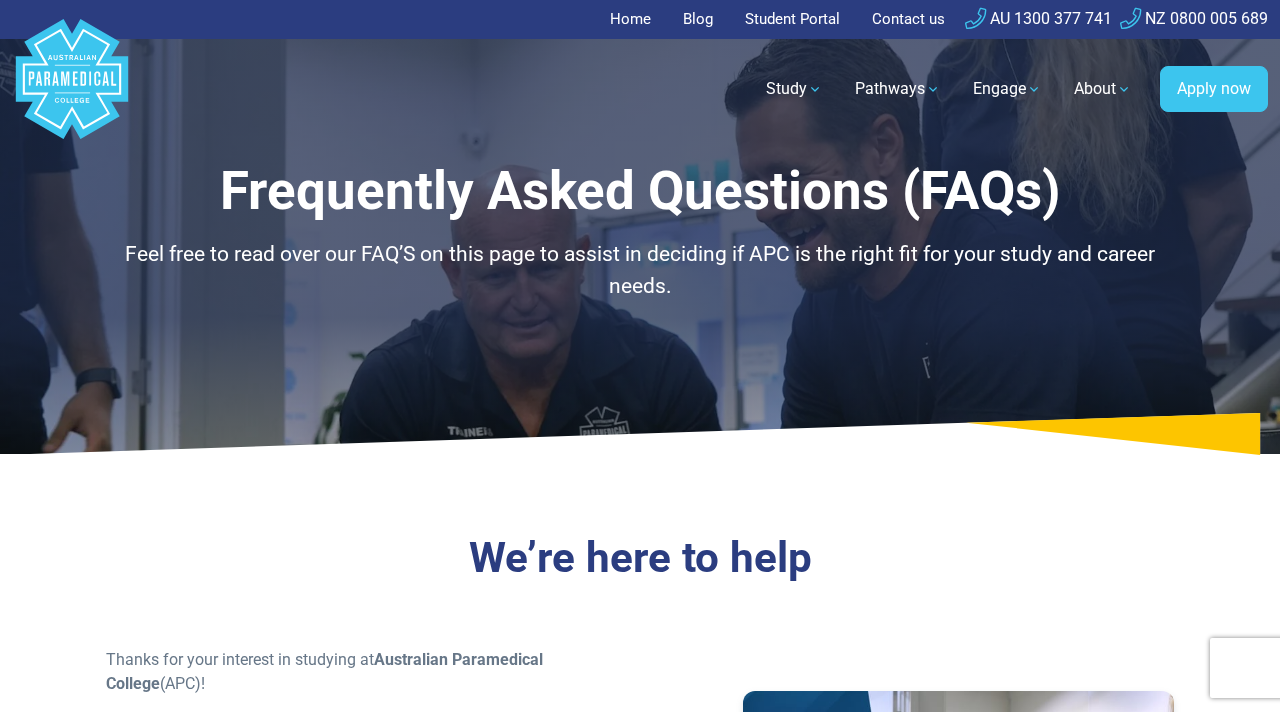 scroll, scrollTop: 103, scrollLeft: 0, axis: vertical 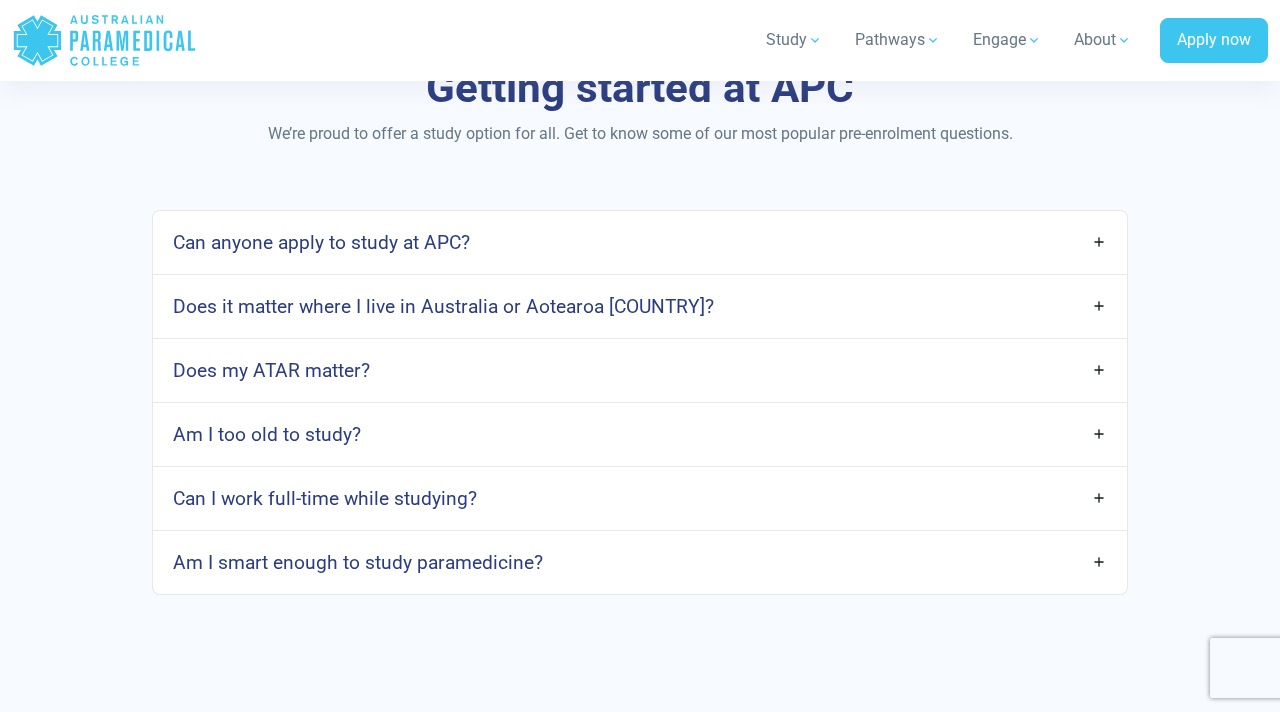 click on "Can anyone apply to study at APC?" at bounding box center [640, 242] 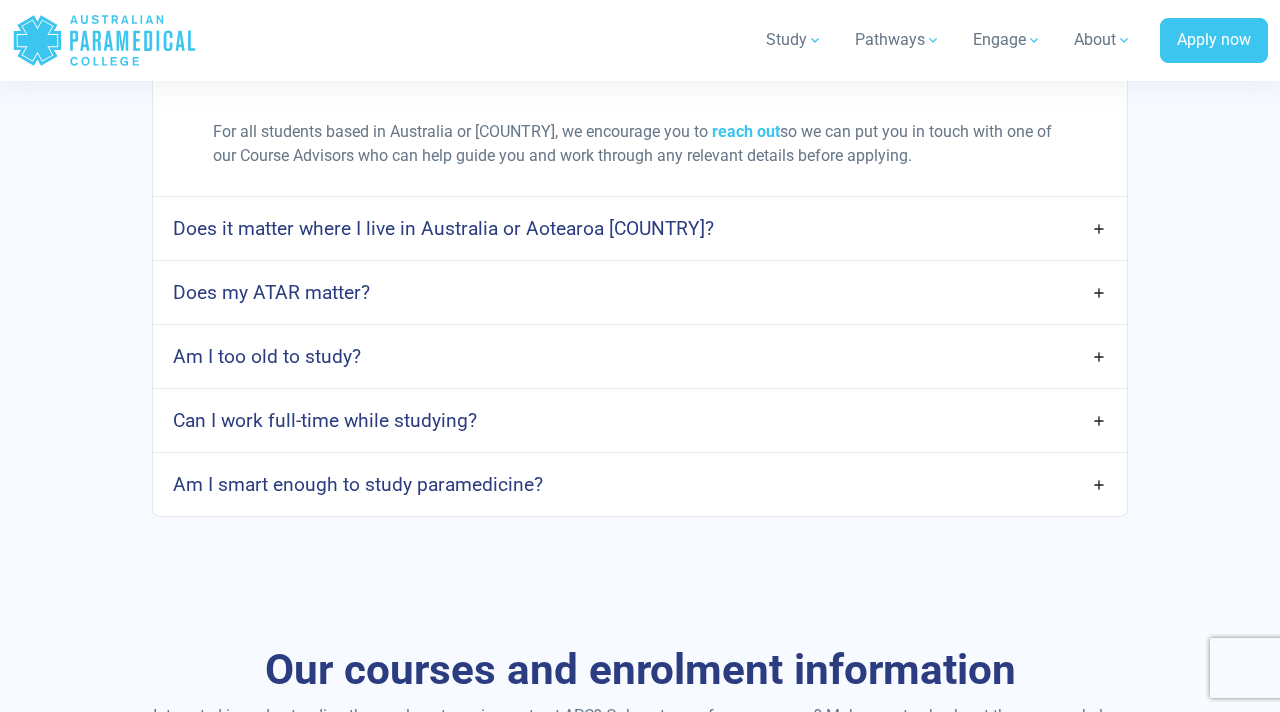 scroll, scrollTop: 2534, scrollLeft: 0, axis: vertical 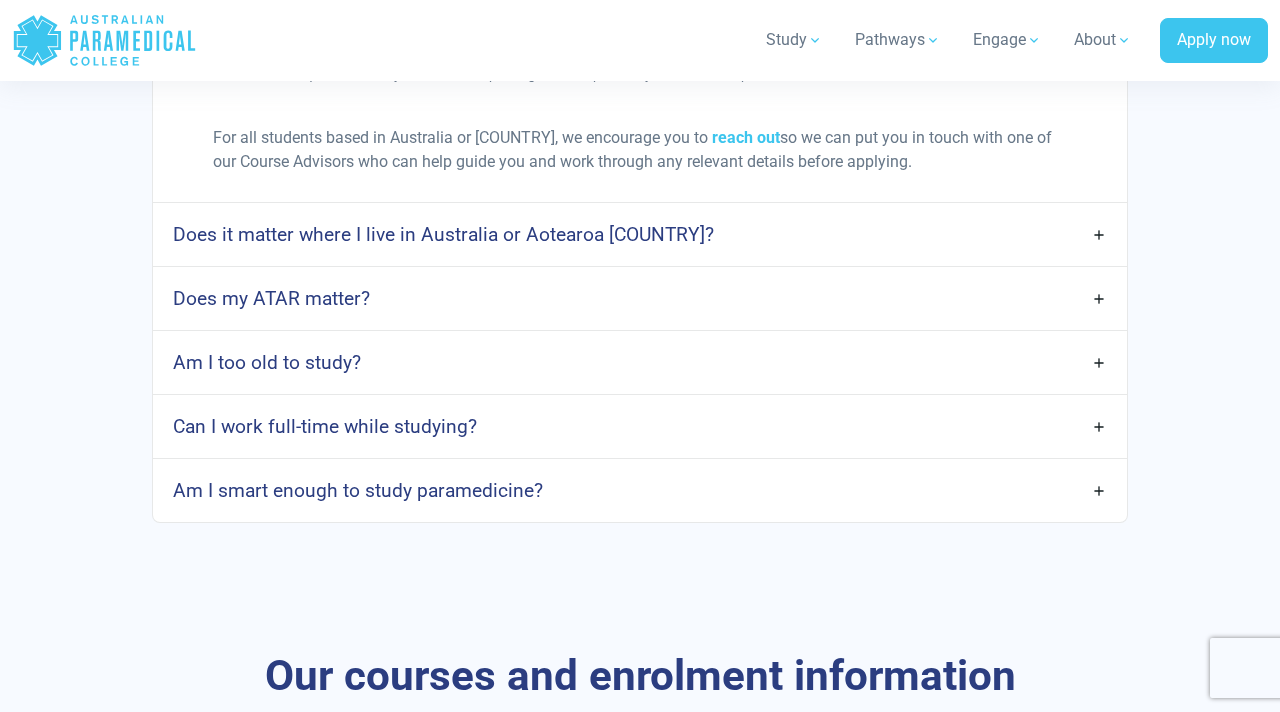 click on "Does it matter where I live in Australia or Aotearoa New Zealand?" at bounding box center [443, 234] 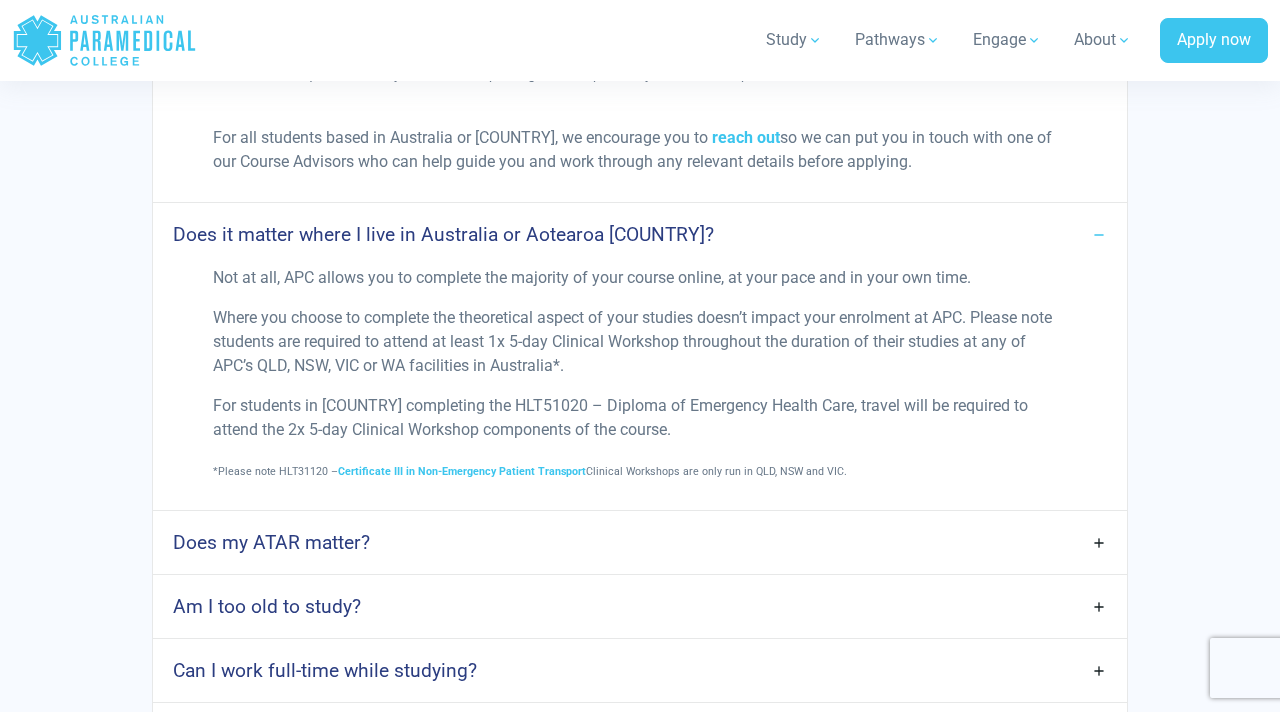 click on "Does it matter where I live in Australia or Aotearoa New Zealand?" at bounding box center [443, 234] 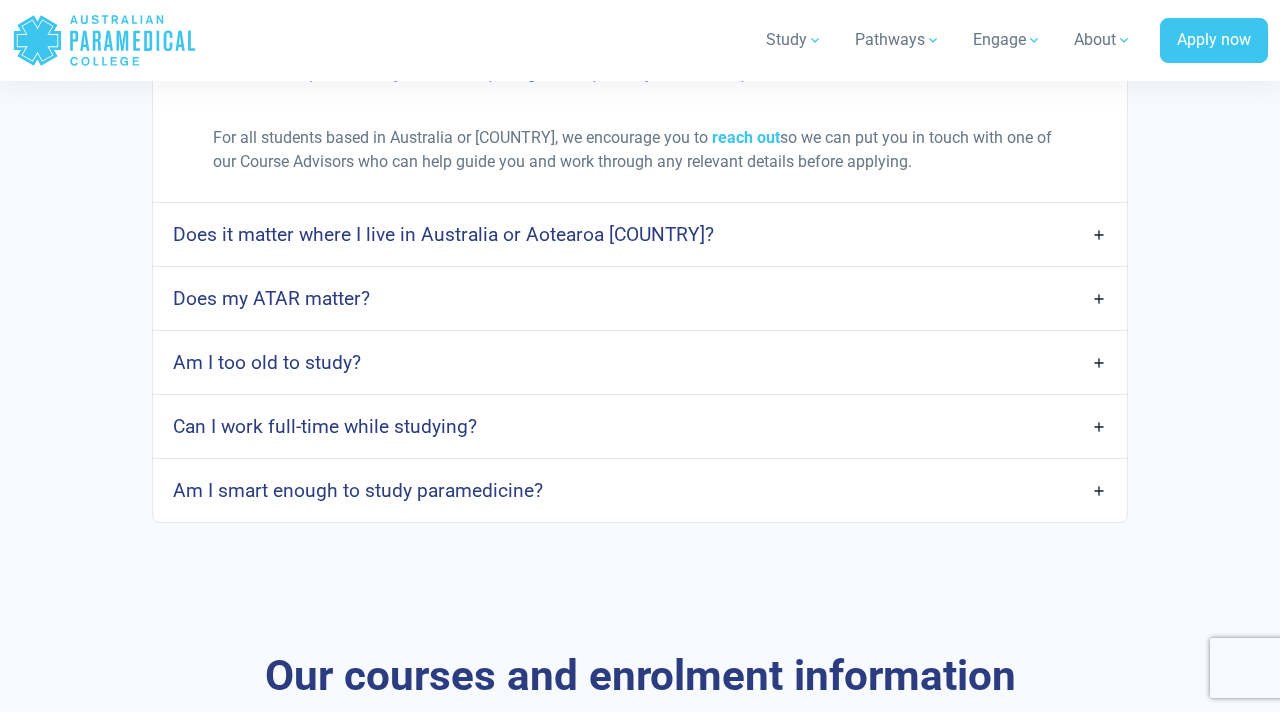 click on "Does my ATAR matter?" at bounding box center (640, 298) 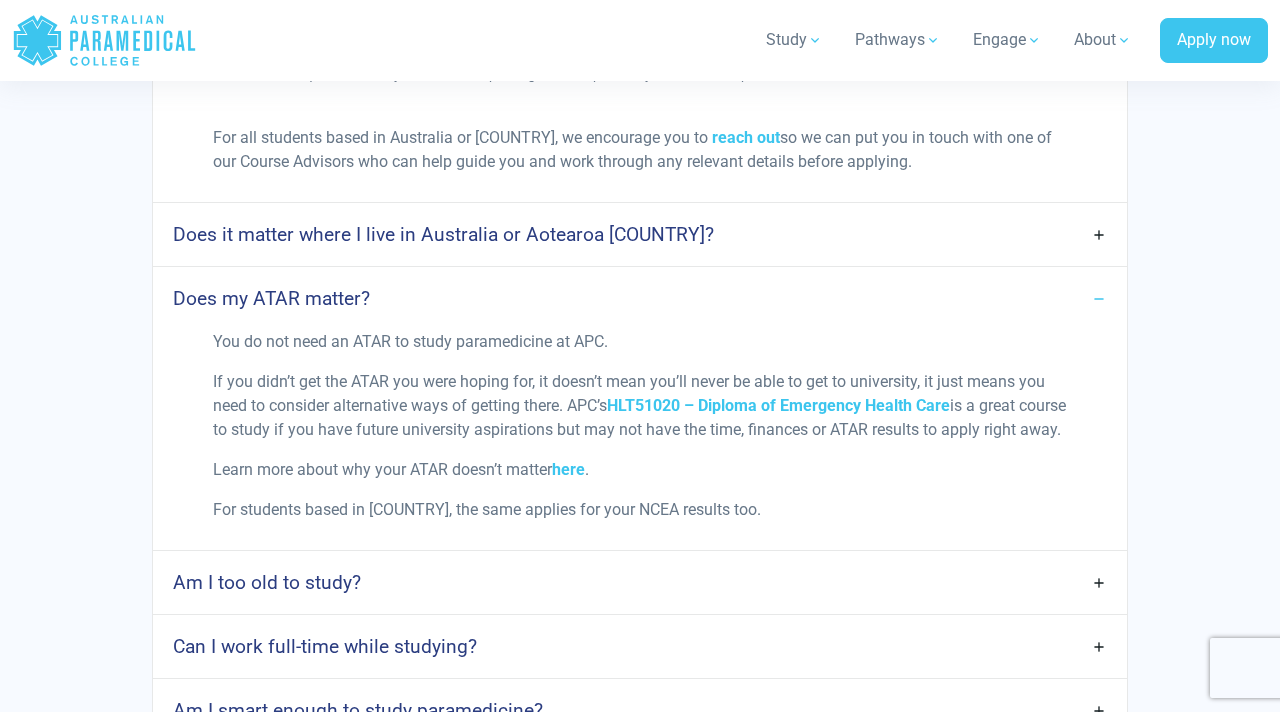 click on "Does my ATAR matter?" at bounding box center [640, 298] 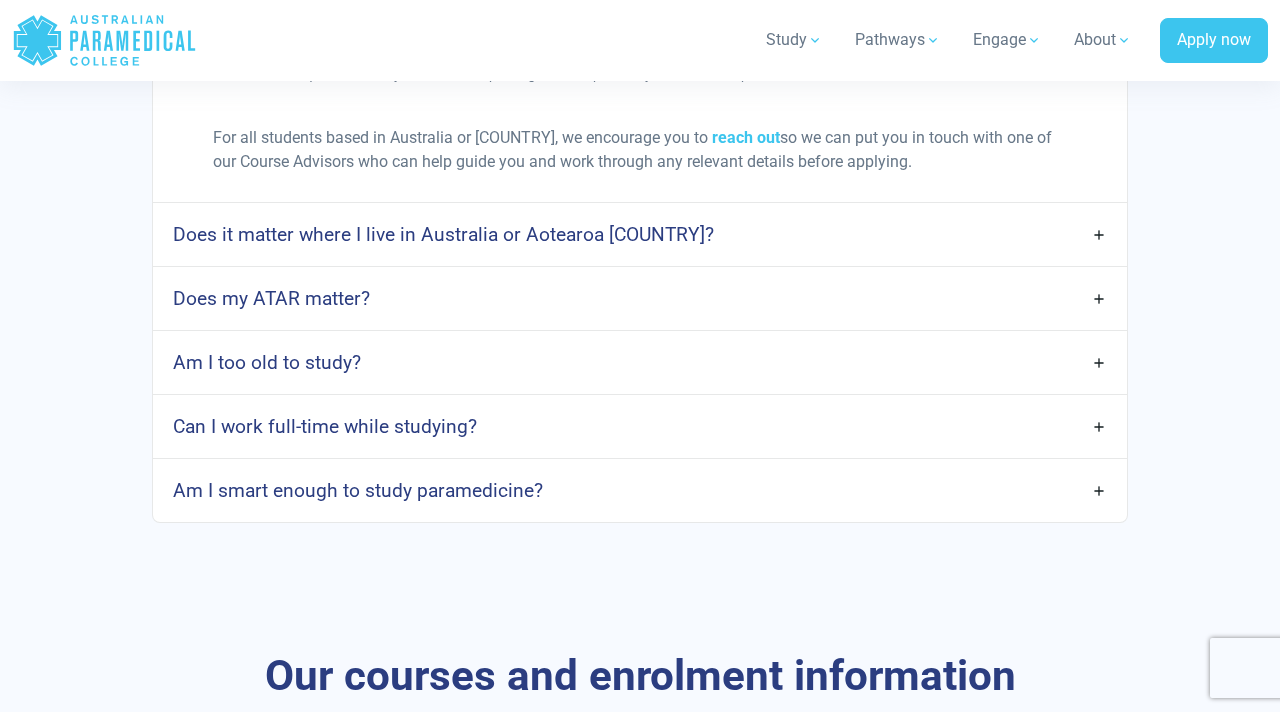click on "Am I too old to study?" at bounding box center (640, 362) 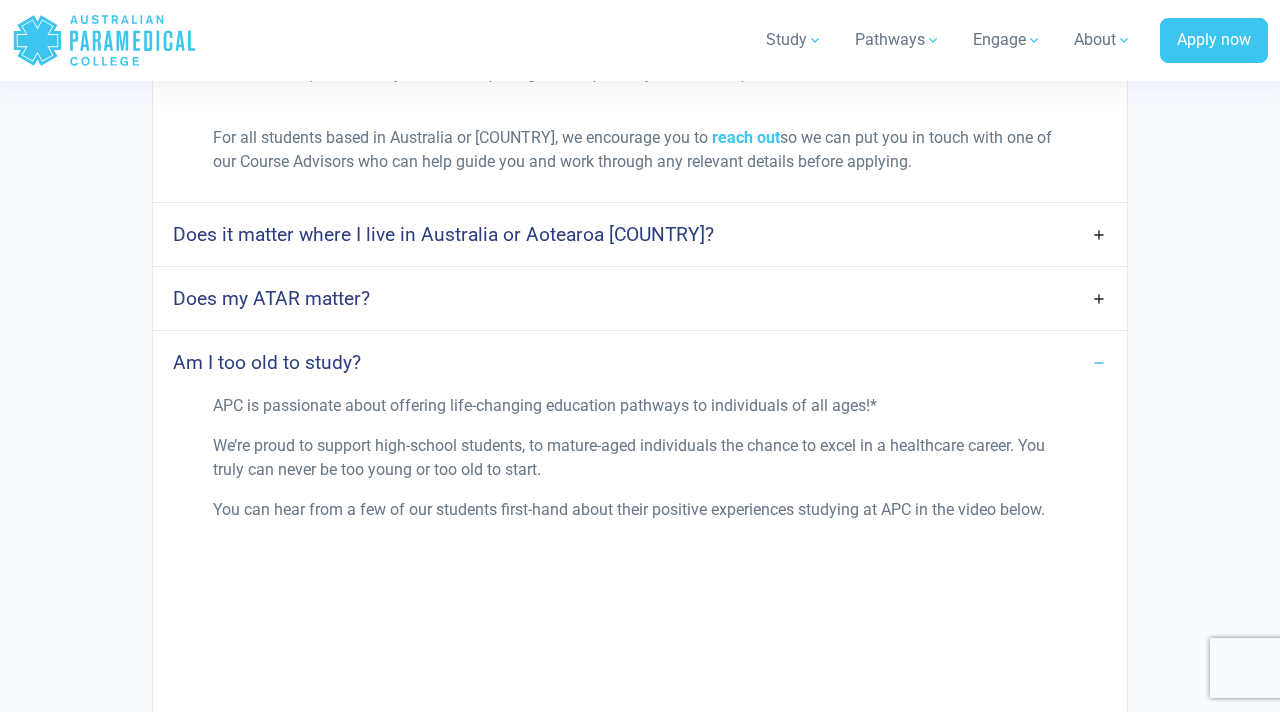 click on "Am I too old to study?" at bounding box center (640, 362) 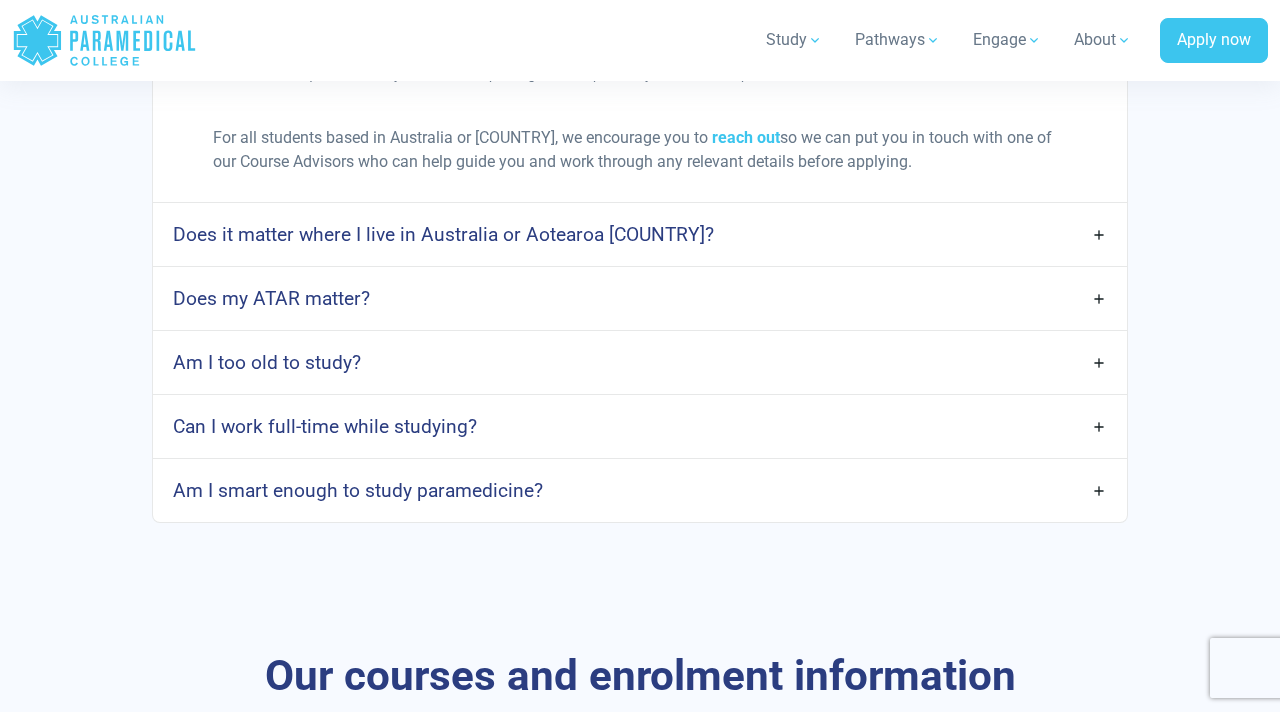 click on "Can I work full-time while studying?" at bounding box center (640, 426) 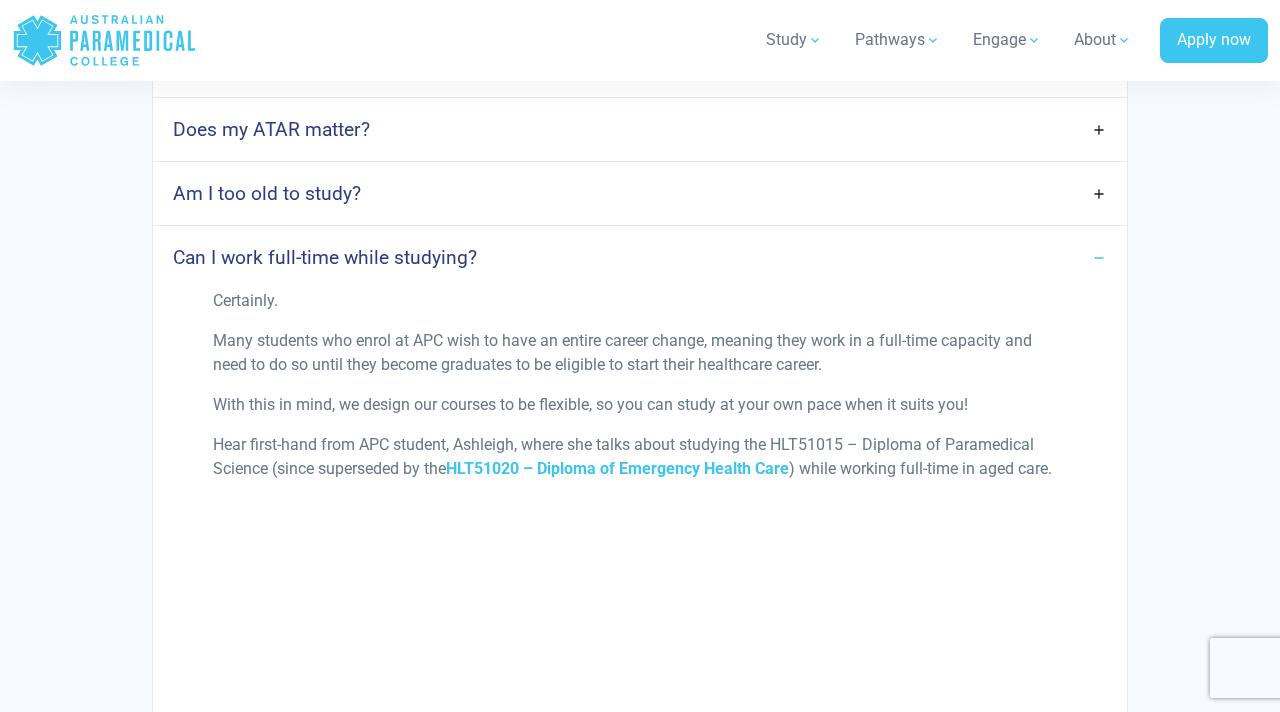 scroll, scrollTop: 2763, scrollLeft: 0, axis: vertical 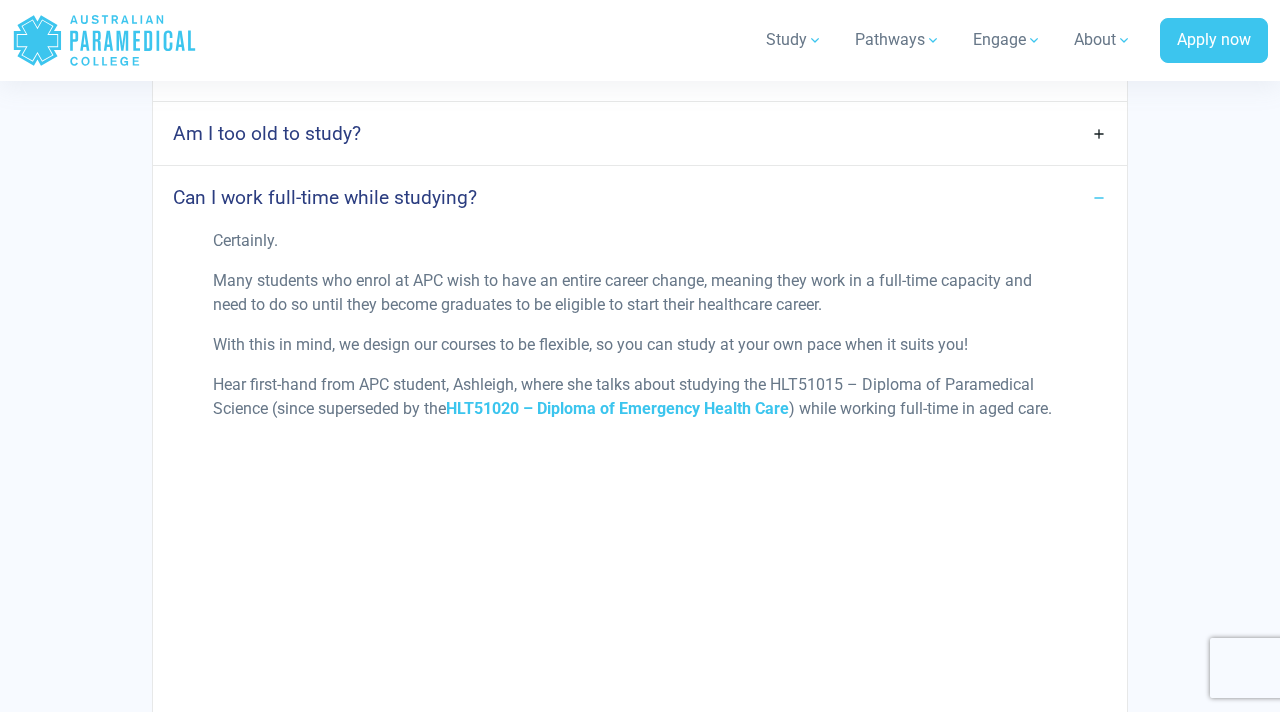 click on "Can I work full-time while studying?" at bounding box center (640, 197) 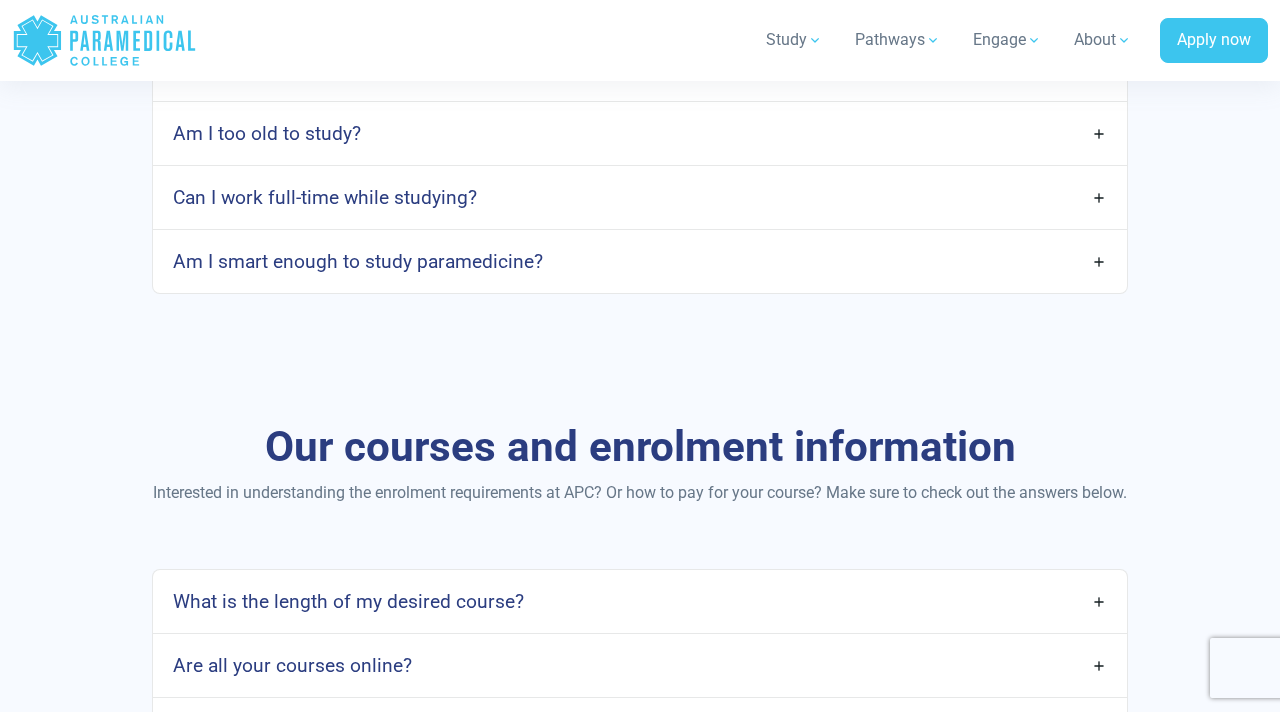 click on "Am I smart enough to study paramedicine?" at bounding box center [358, 261] 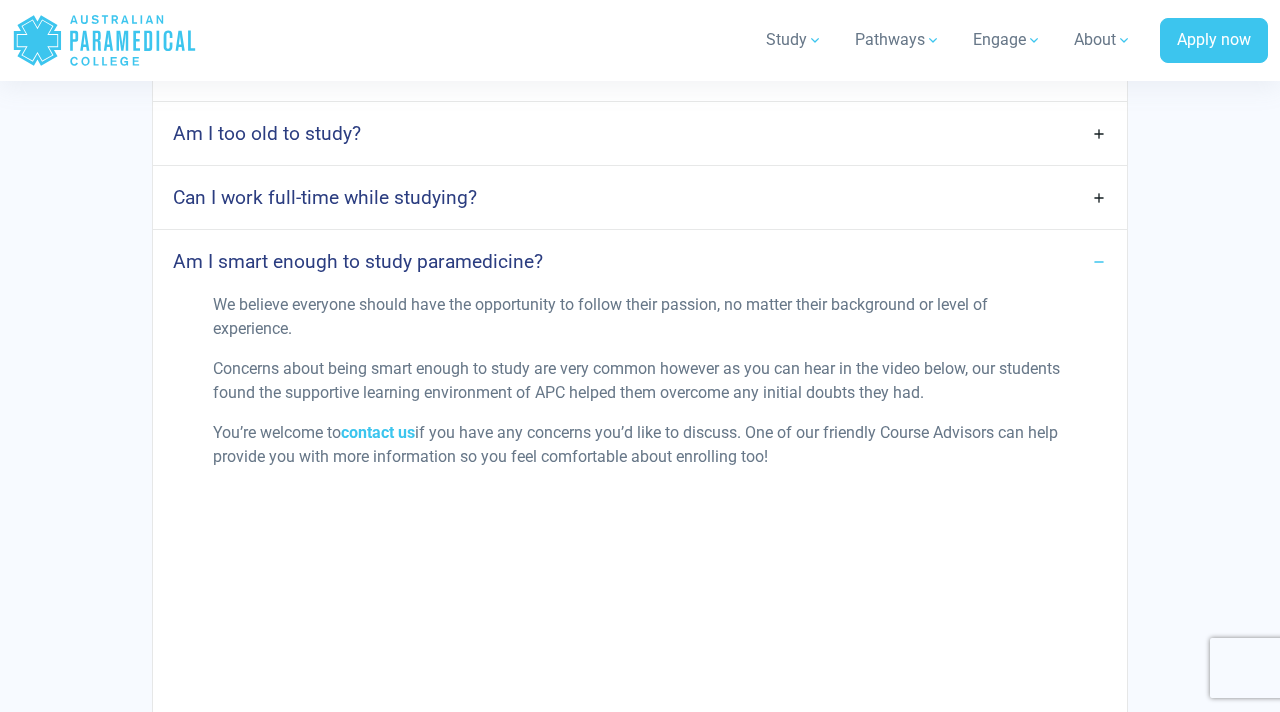 click on "Am I smart enough to study paramedicine?" at bounding box center (358, 261) 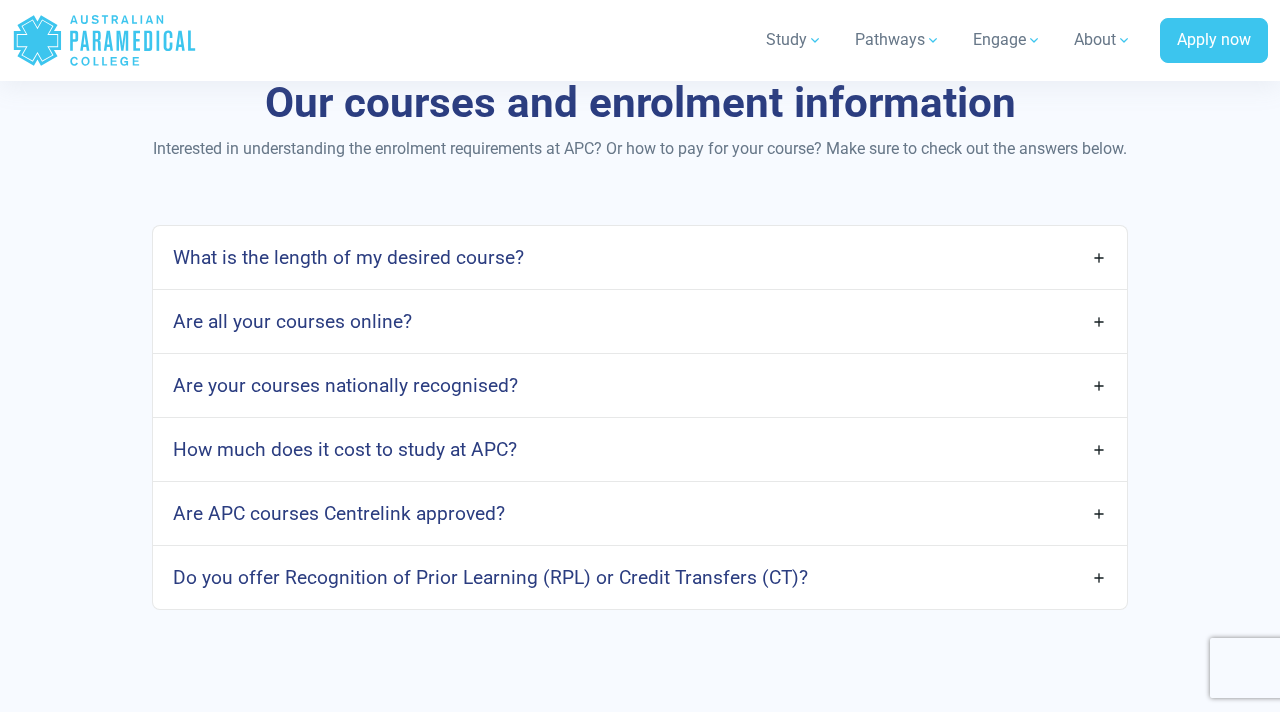 scroll, scrollTop: 3104, scrollLeft: 0, axis: vertical 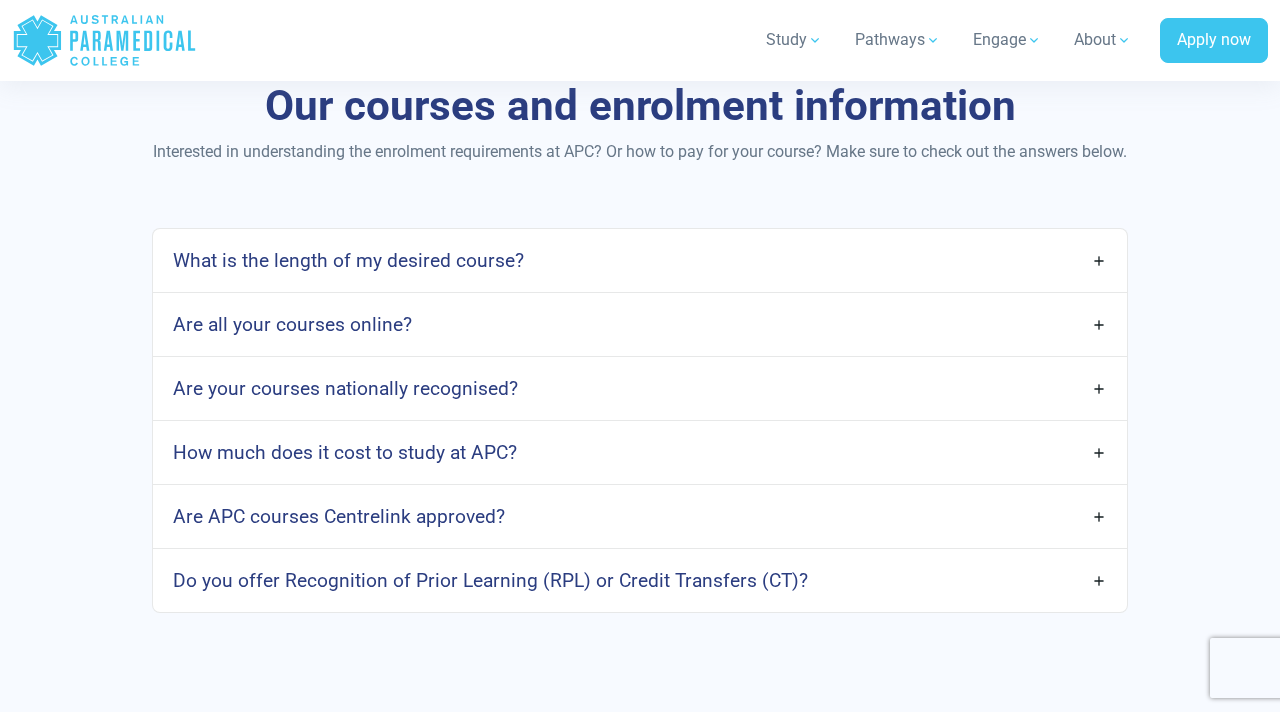 click on "What is the length of my desired course?" at bounding box center [348, 260] 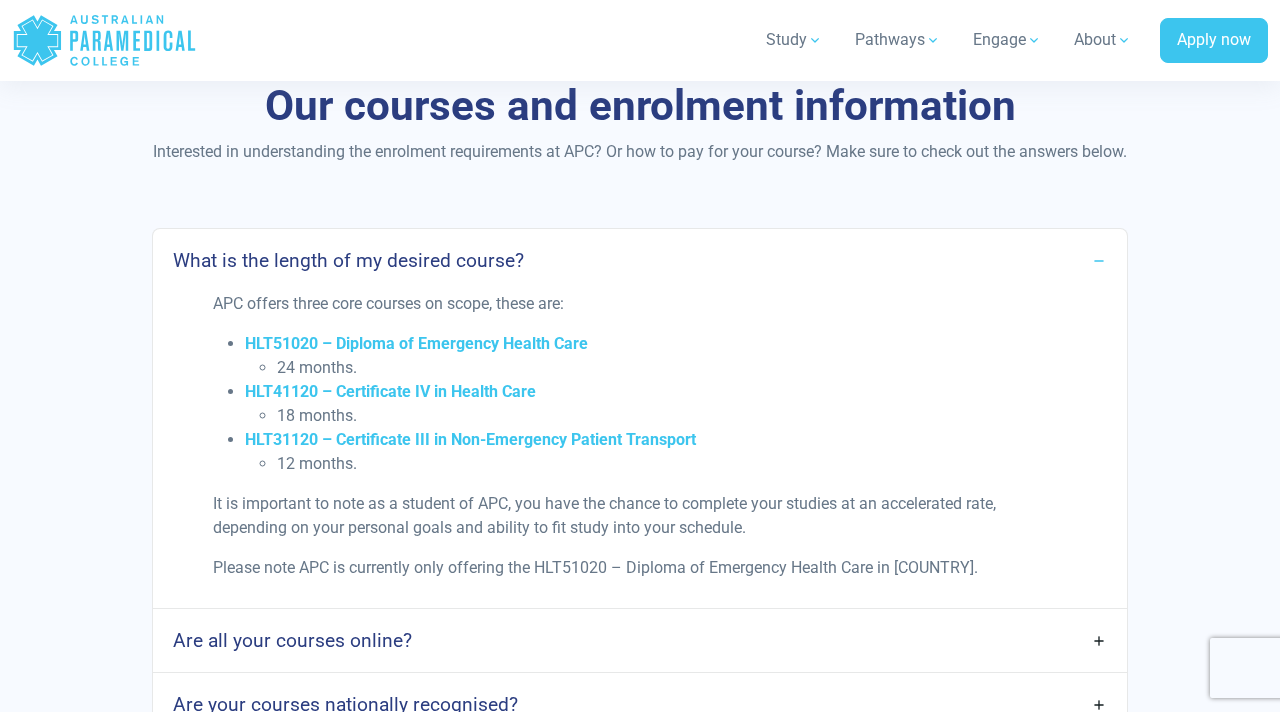 click on "What is the length of my desired course?" at bounding box center [348, 260] 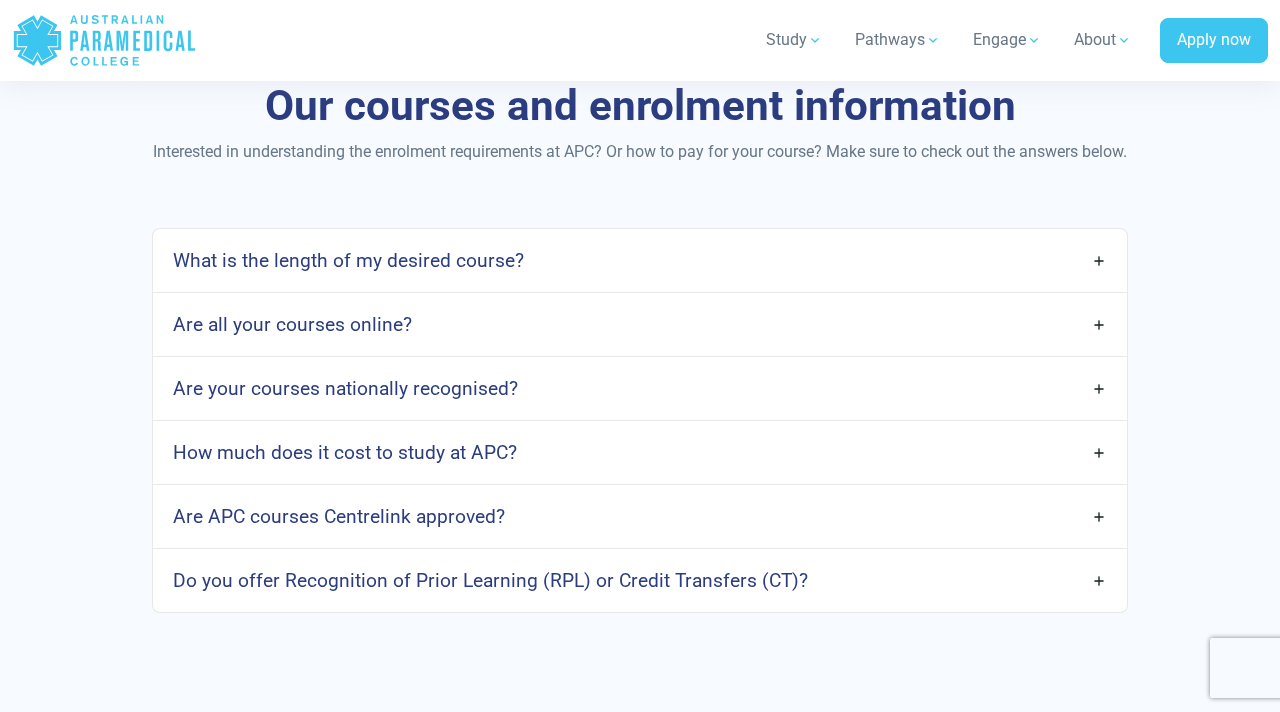 click on "Are all your courses online?" at bounding box center (640, 324) 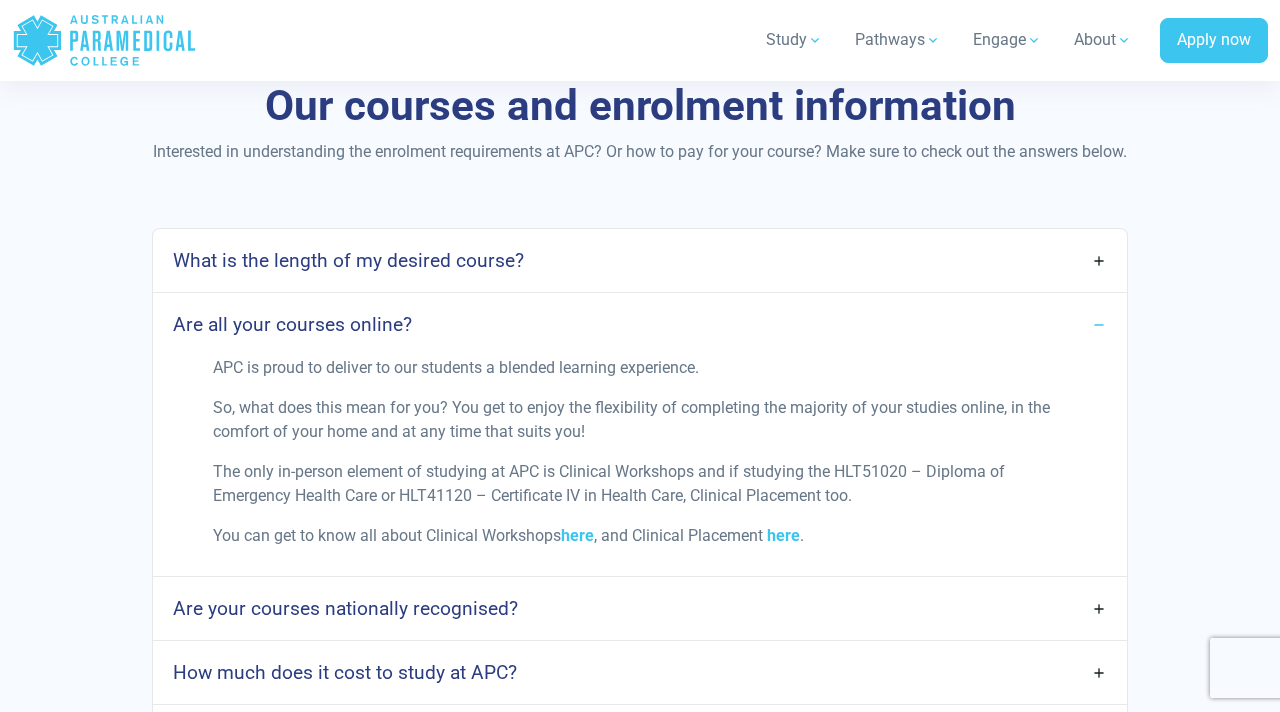 click on "Are all your courses online?" at bounding box center [640, 324] 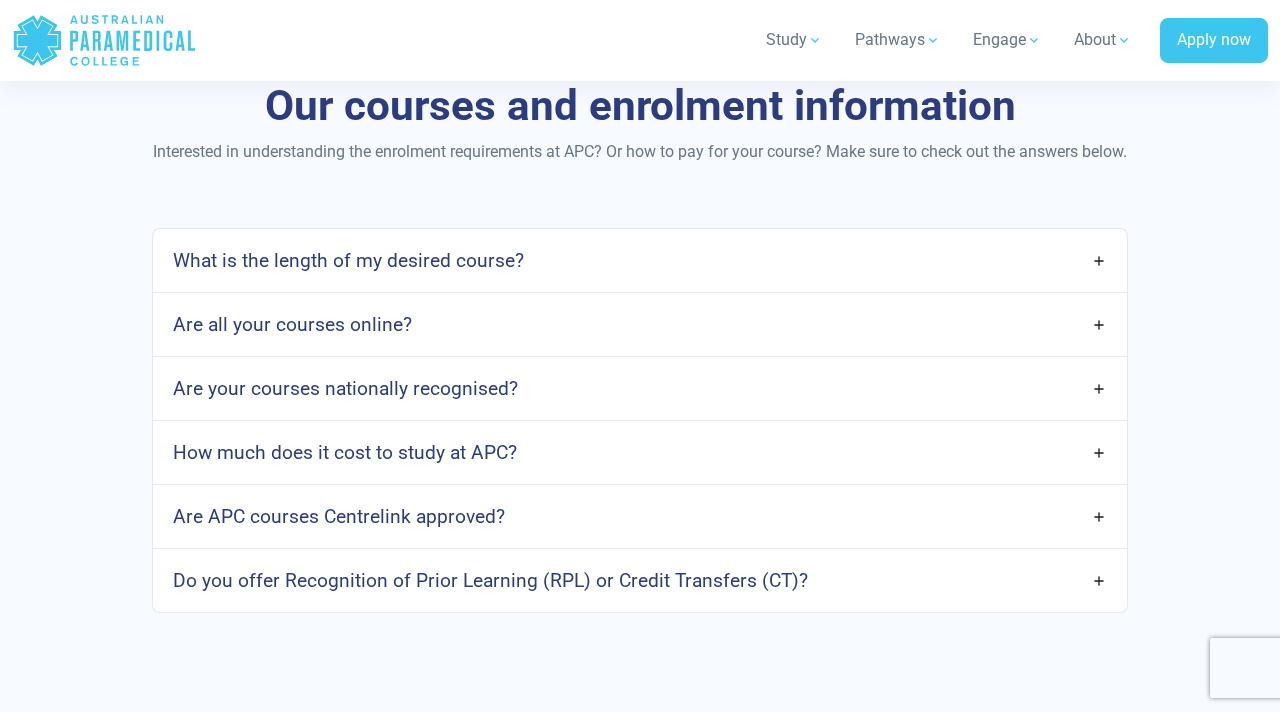 click on "Are all your courses online?" at bounding box center [640, 324] 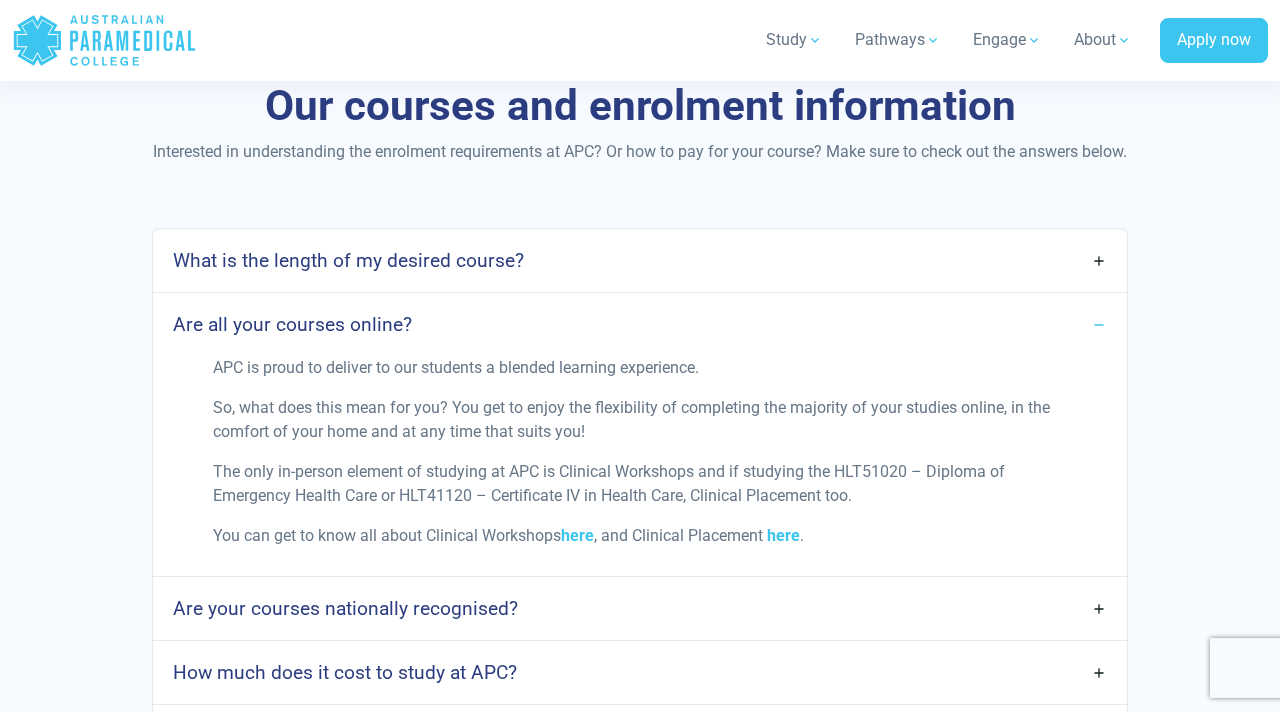 click on "Are all your courses online?" at bounding box center [640, 324] 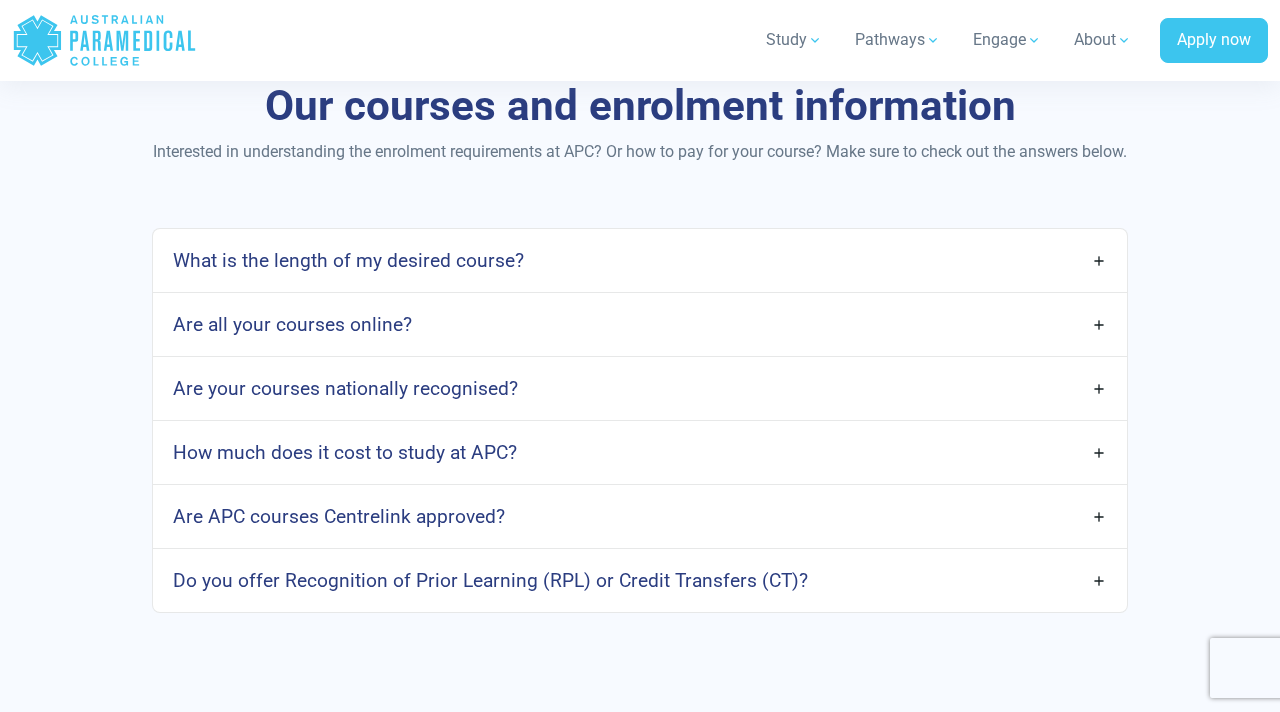 click on "Are your courses nationally recognised?" at bounding box center (640, 388) 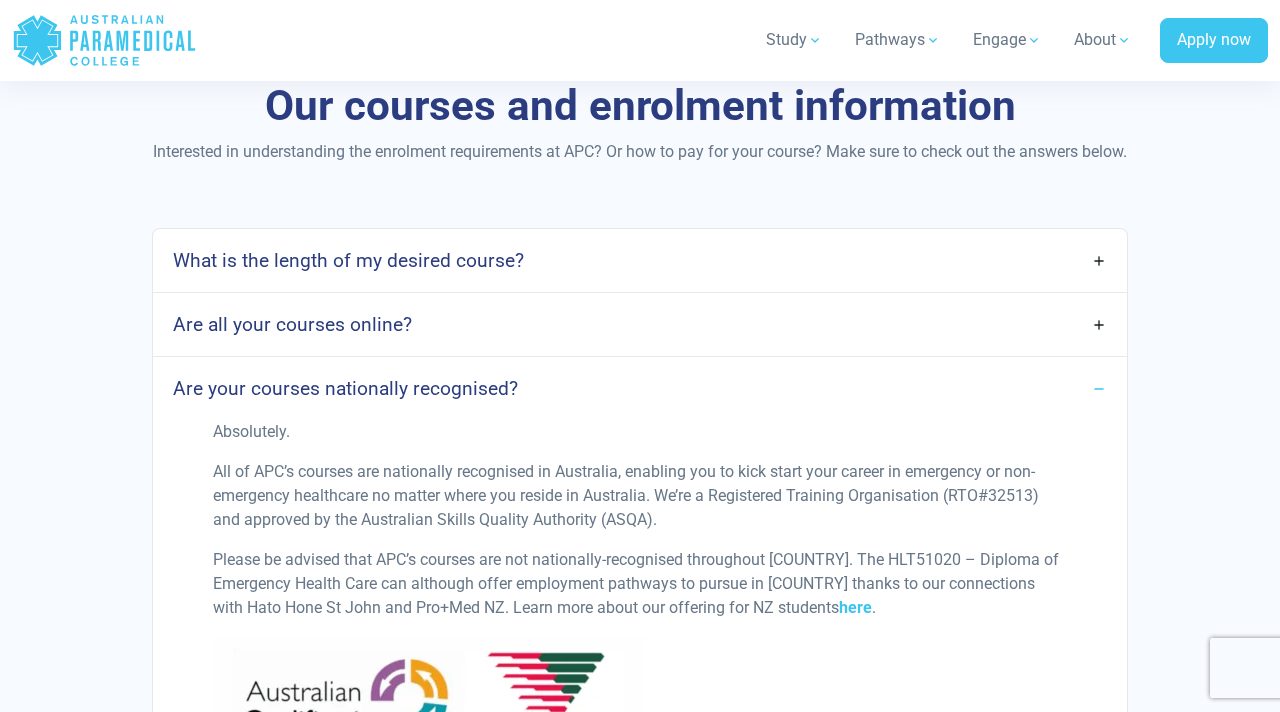 click on "Are your courses nationally recognised?" at bounding box center (640, 388) 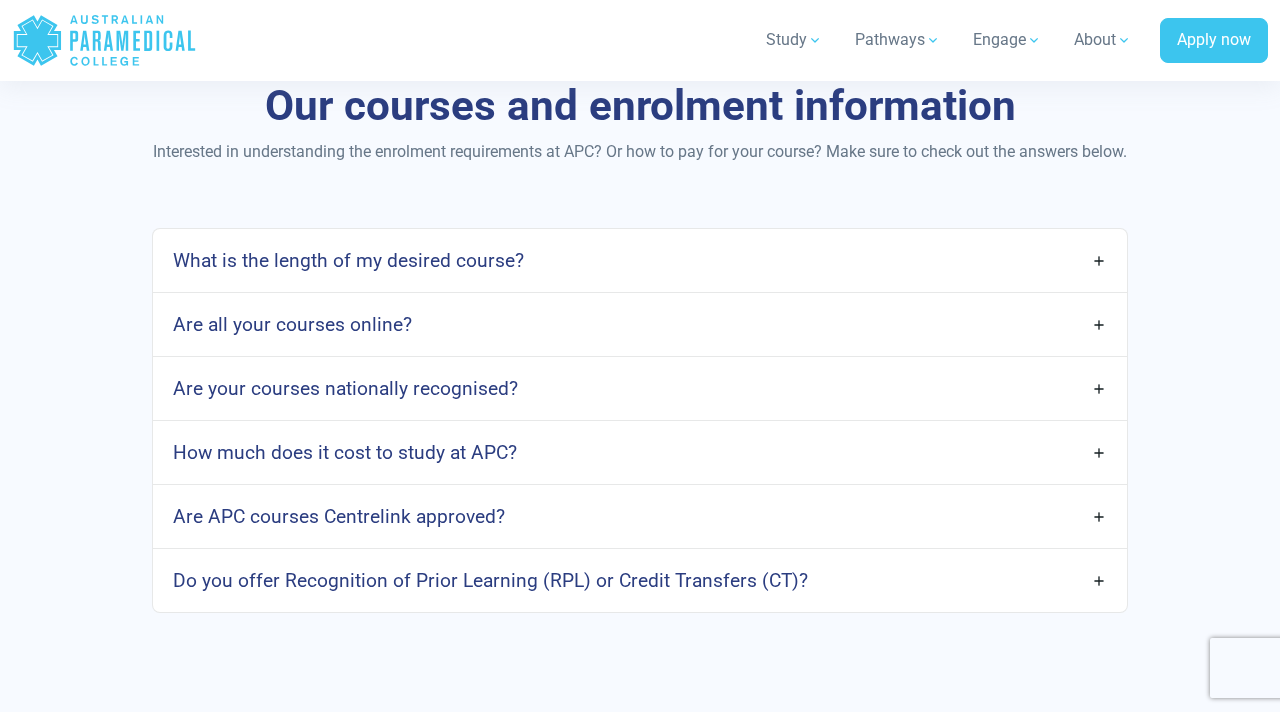 click on "How much does it cost to study at APC?" at bounding box center [640, 452] 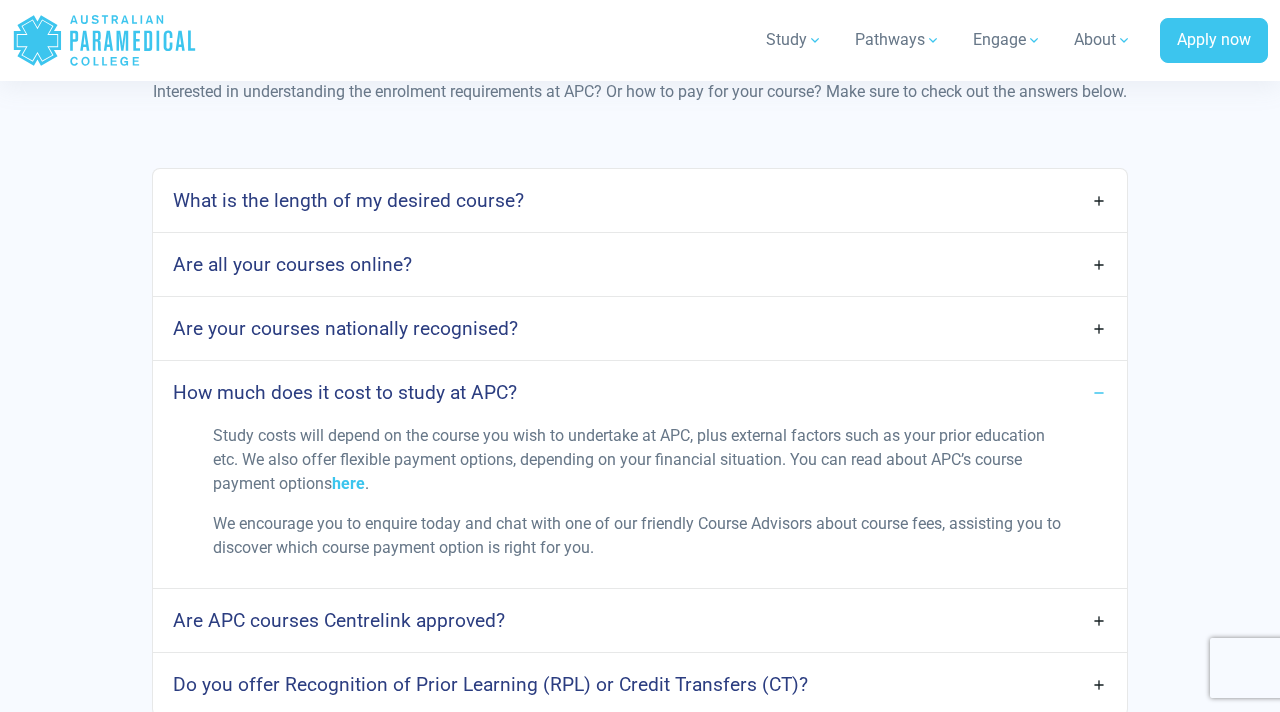 scroll, scrollTop: 3168, scrollLeft: 0, axis: vertical 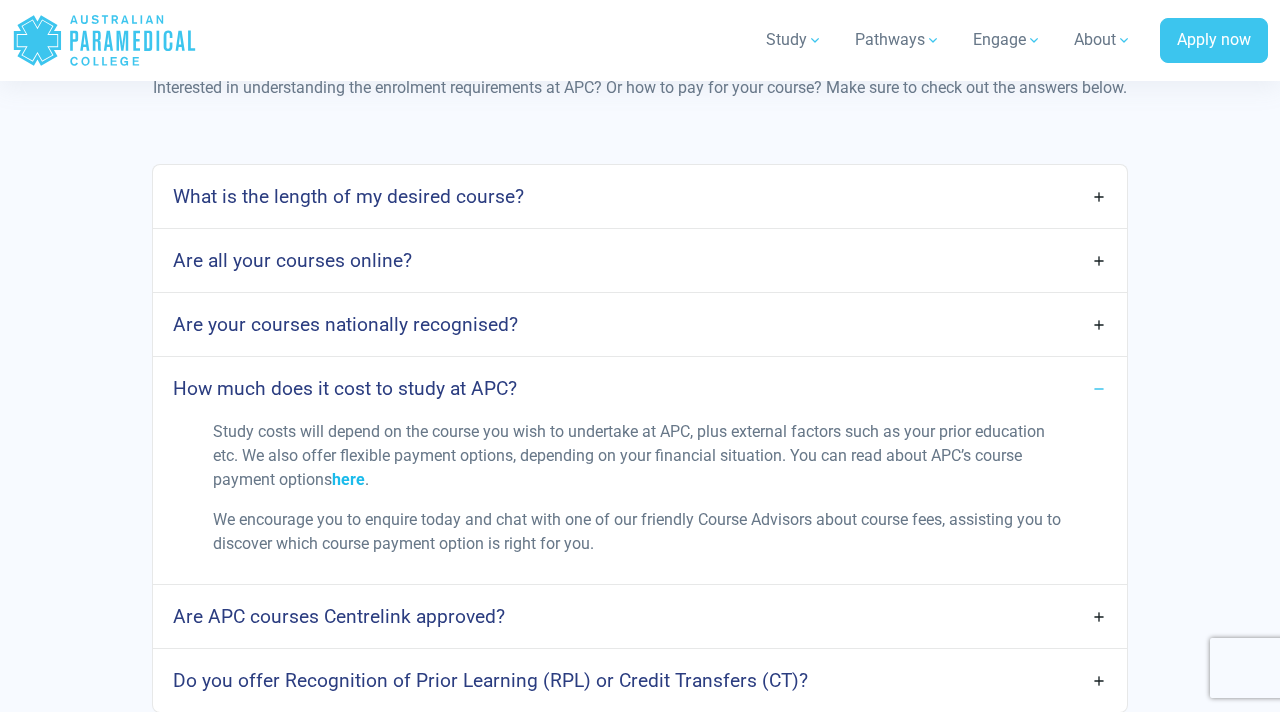 click on "here" at bounding box center (348, 479) 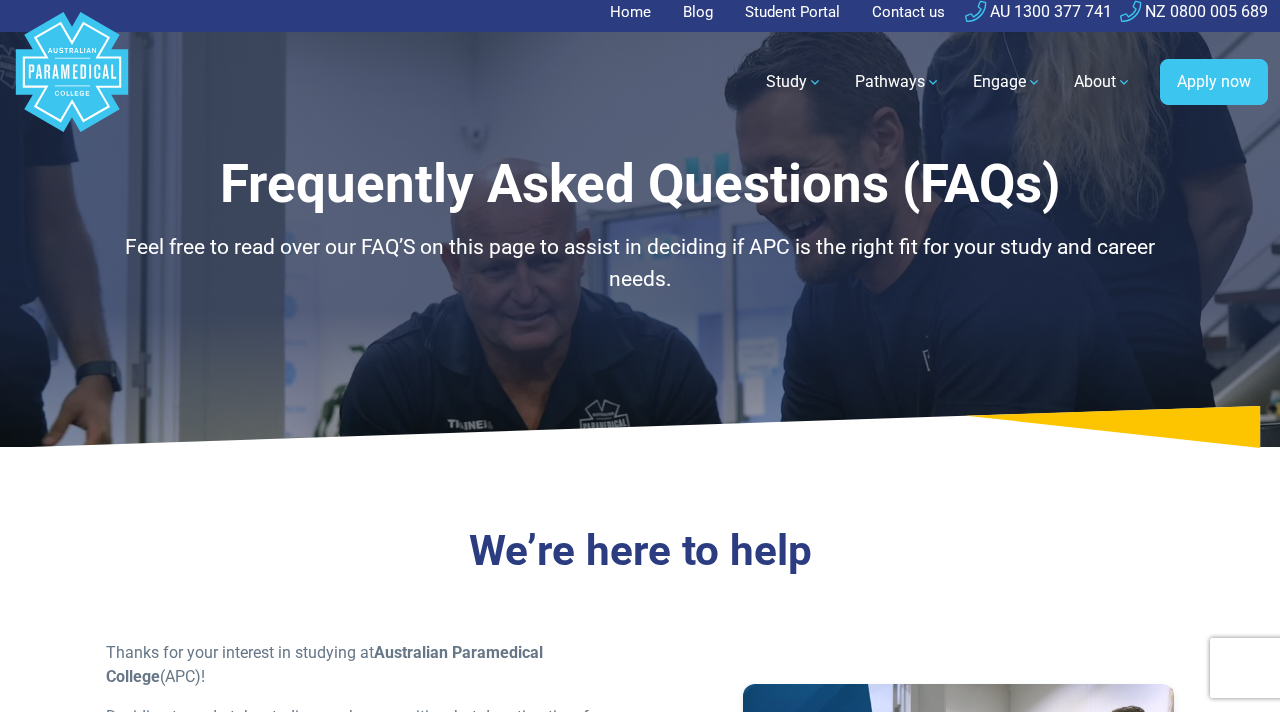 scroll, scrollTop: 0, scrollLeft: 0, axis: both 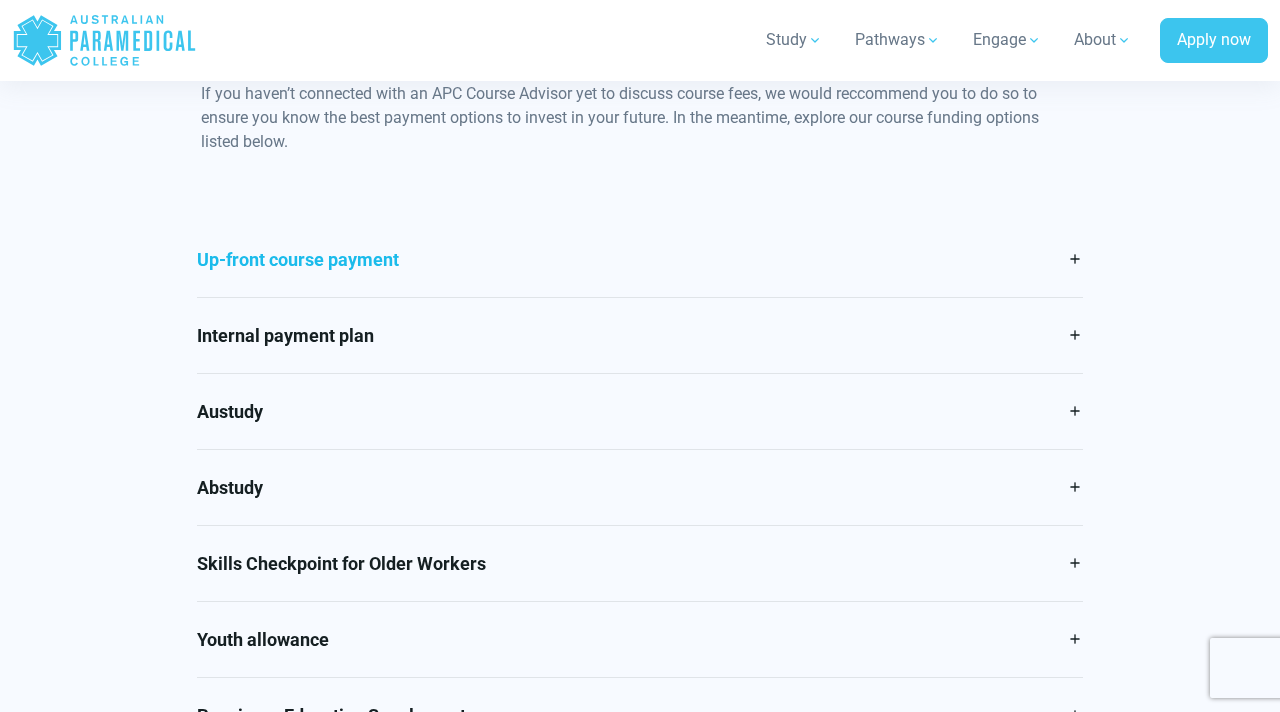 click on "Up-front course payment" at bounding box center (640, 259) 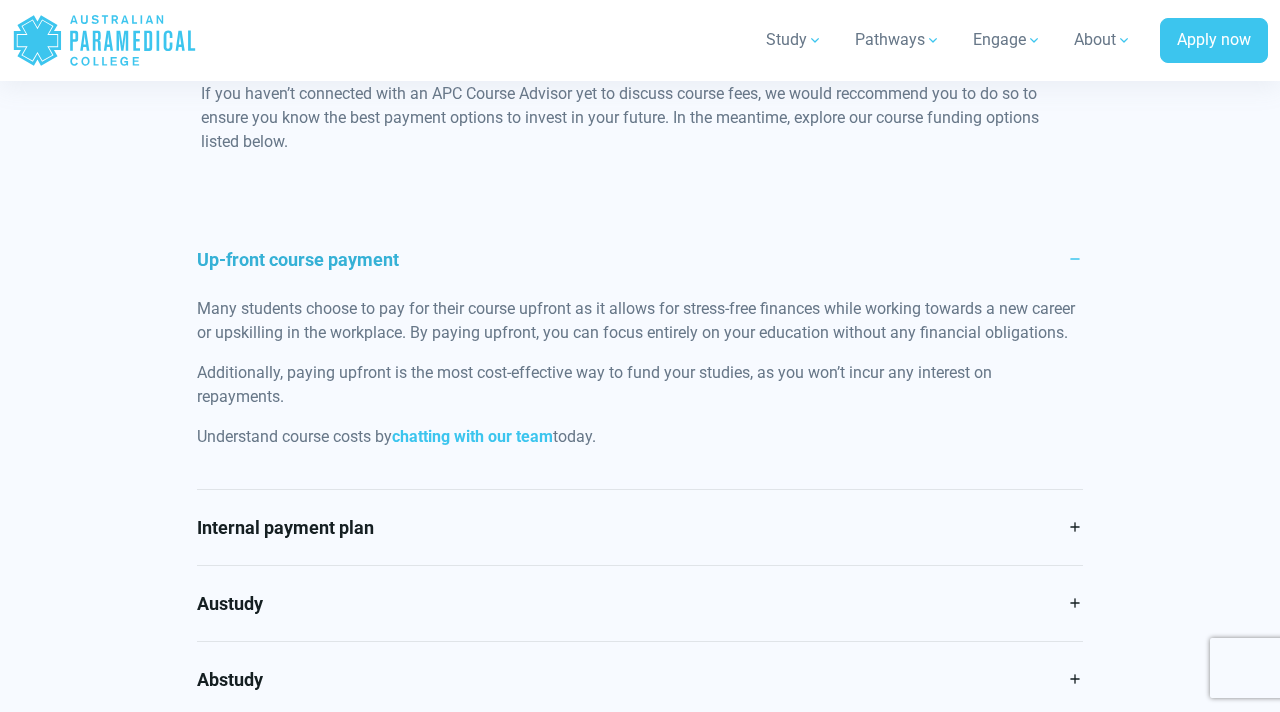 click on "Up-front course payment" at bounding box center (640, 259) 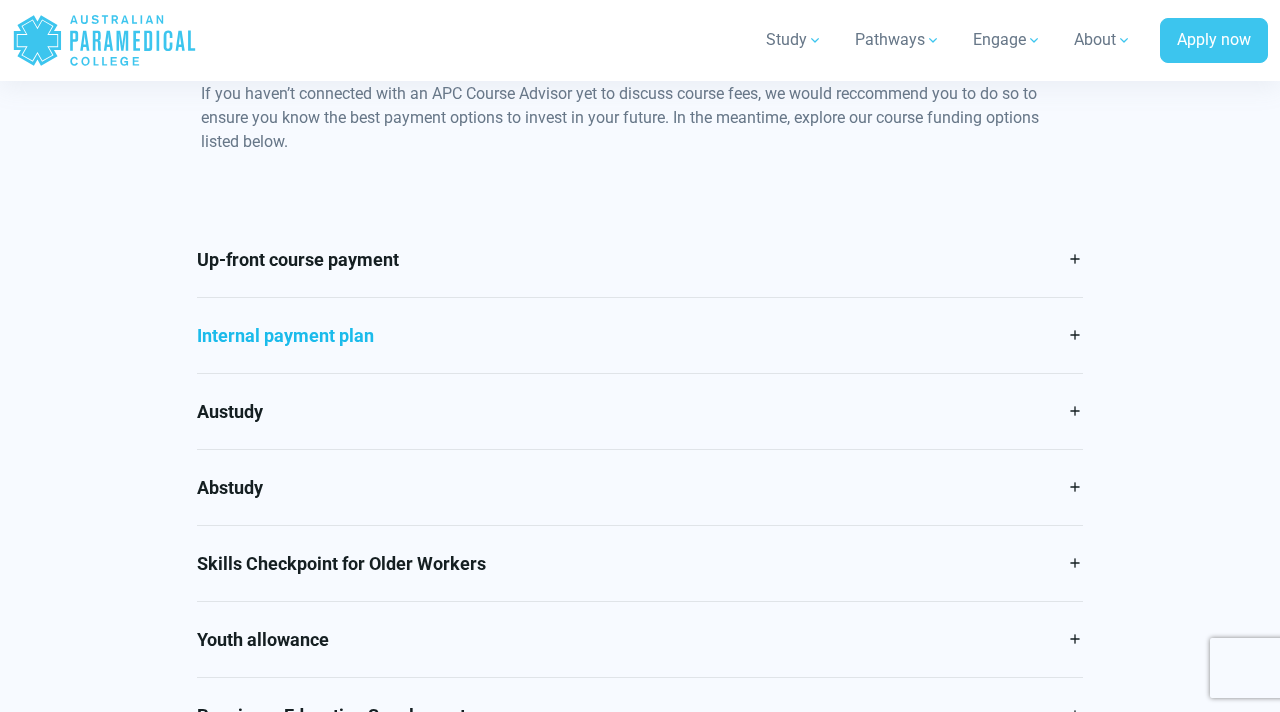 click on "Internal payment plan" at bounding box center [640, 335] 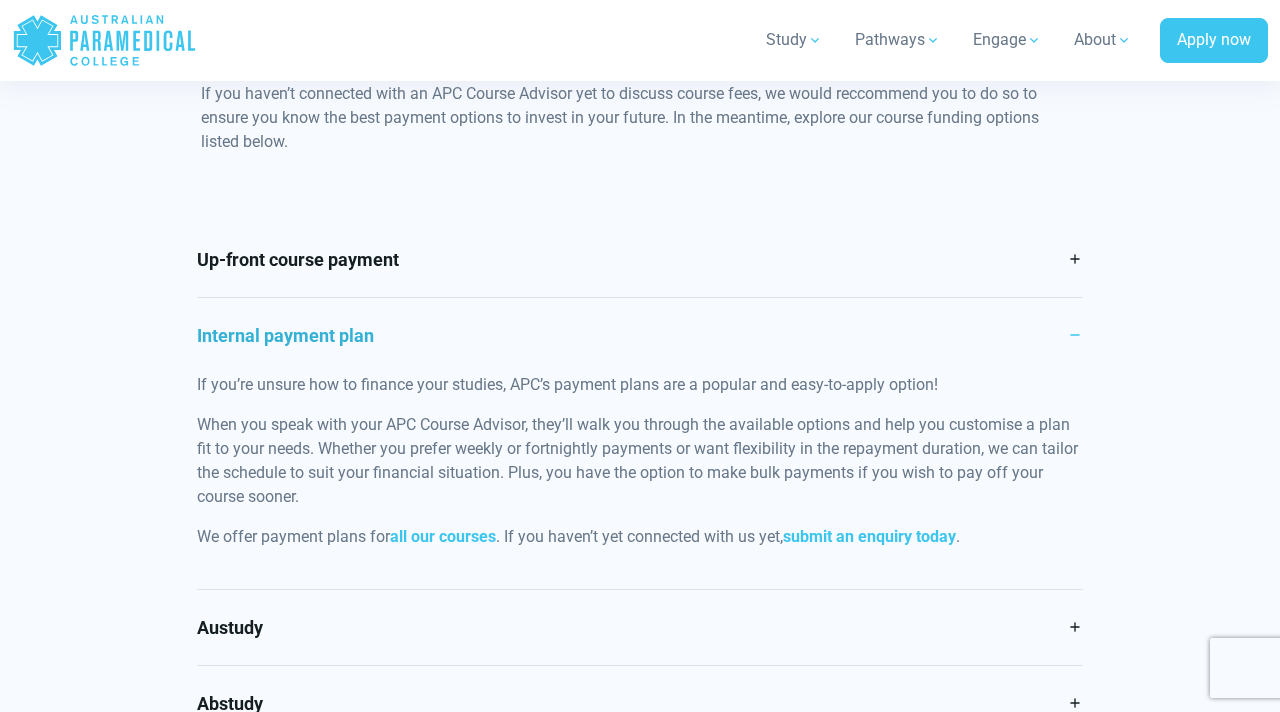 click on "Internal payment plan" at bounding box center [640, 335] 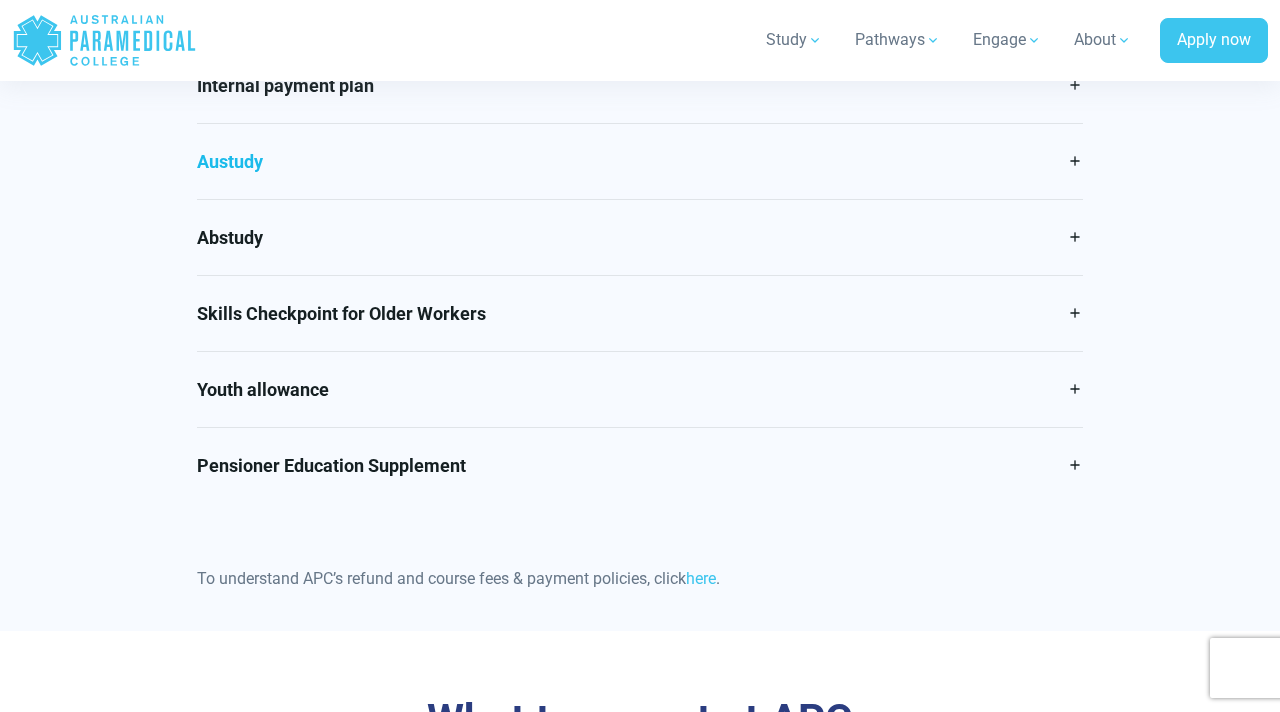 scroll, scrollTop: 1190, scrollLeft: 0, axis: vertical 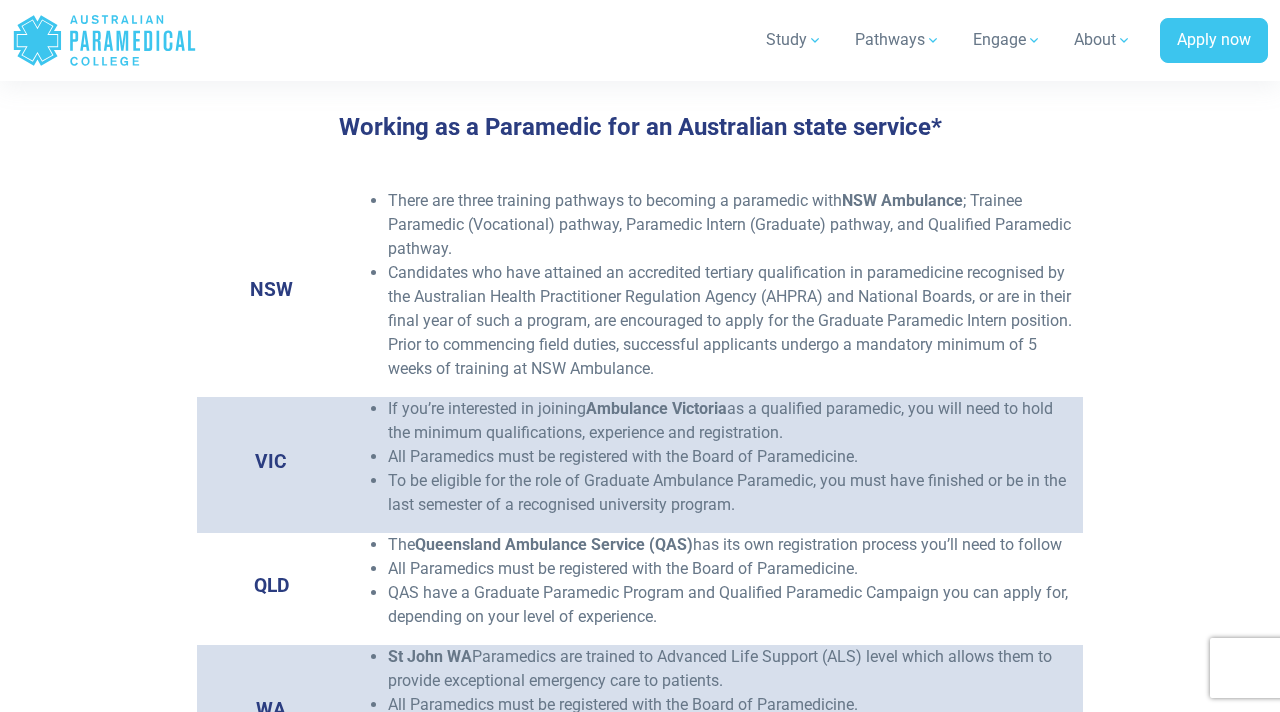 click on "Candidates who have attained an accredited tertiary qualification in paramedicine recognised by the Australian Health Practitioner Regulation Agency (AHPRA) and National Boards, or are in their final year of such a program, are encouraged to apply for the Graduate Paramedic Intern position. Prior to commencing field duties, successful applicants undergo a mandatory minimum of 5 weeks of training at NSW Ambulance." at bounding box center (730, 321) 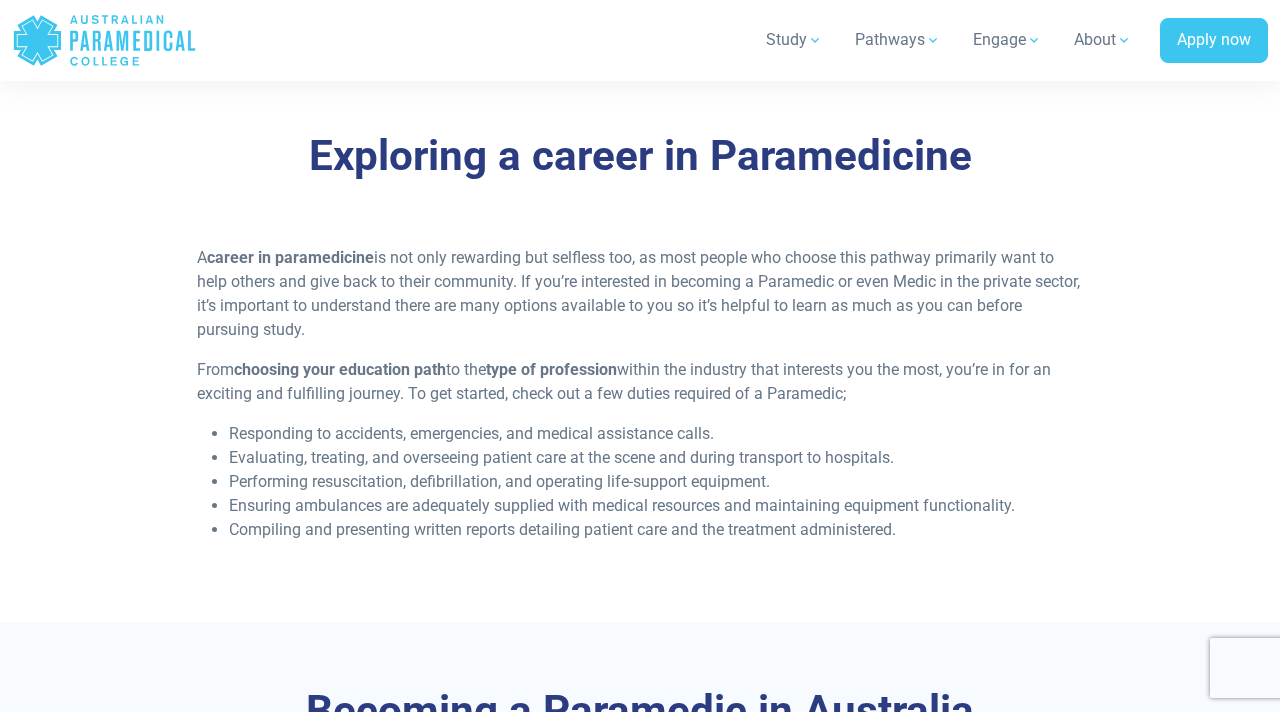 scroll, scrollTop: 0, scrollLeft: 0, axis: both 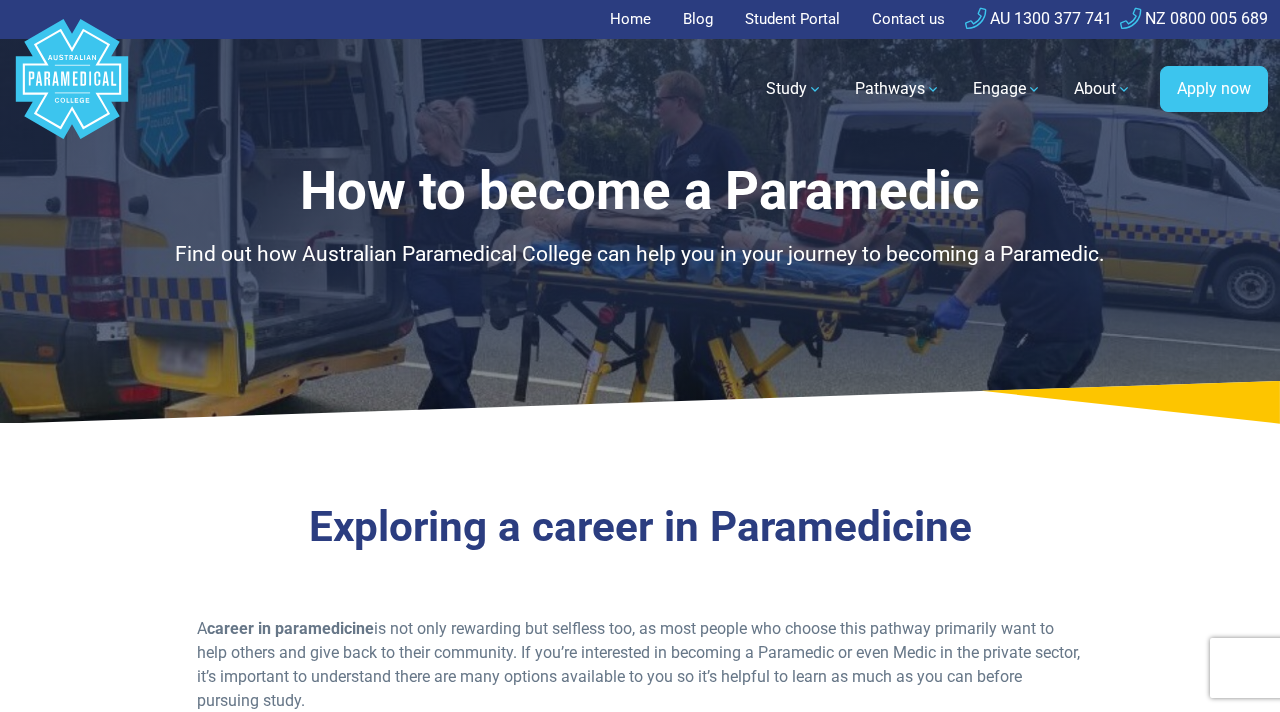 click on "Blog" at bounding box center [698, 19] 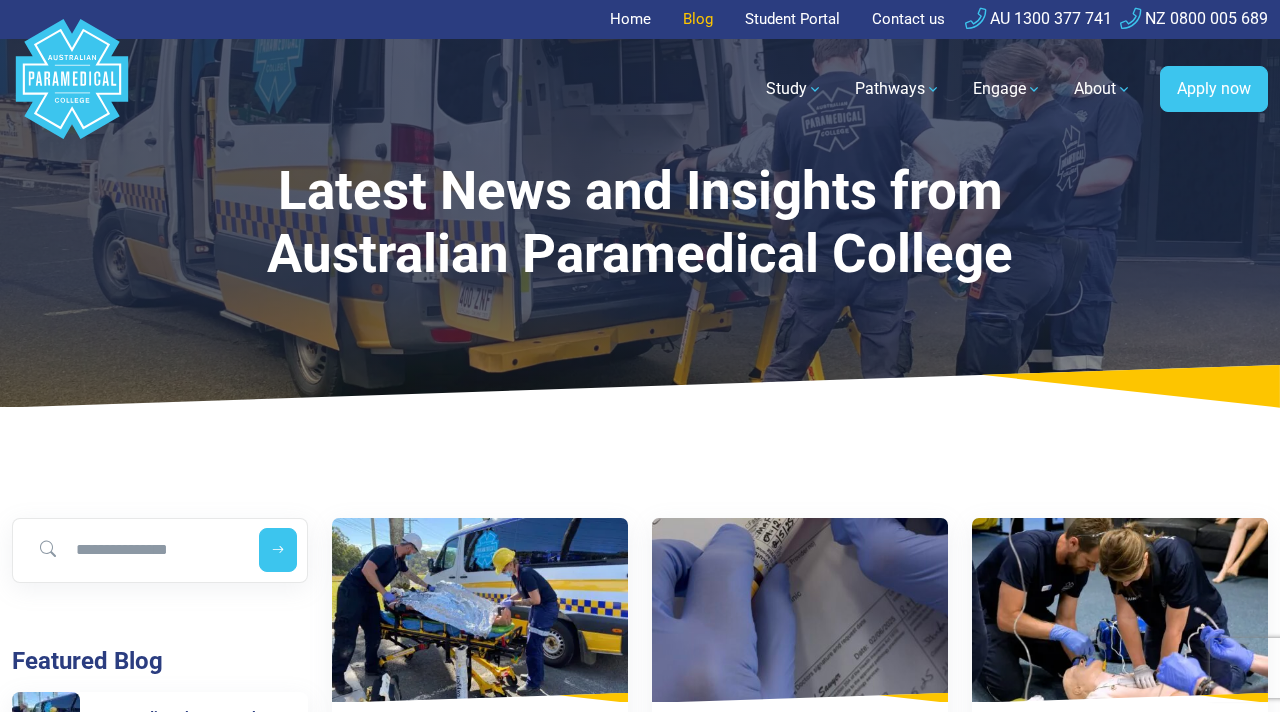 scroll, scrollTop: 0, scrollLeft: 0, axis: both 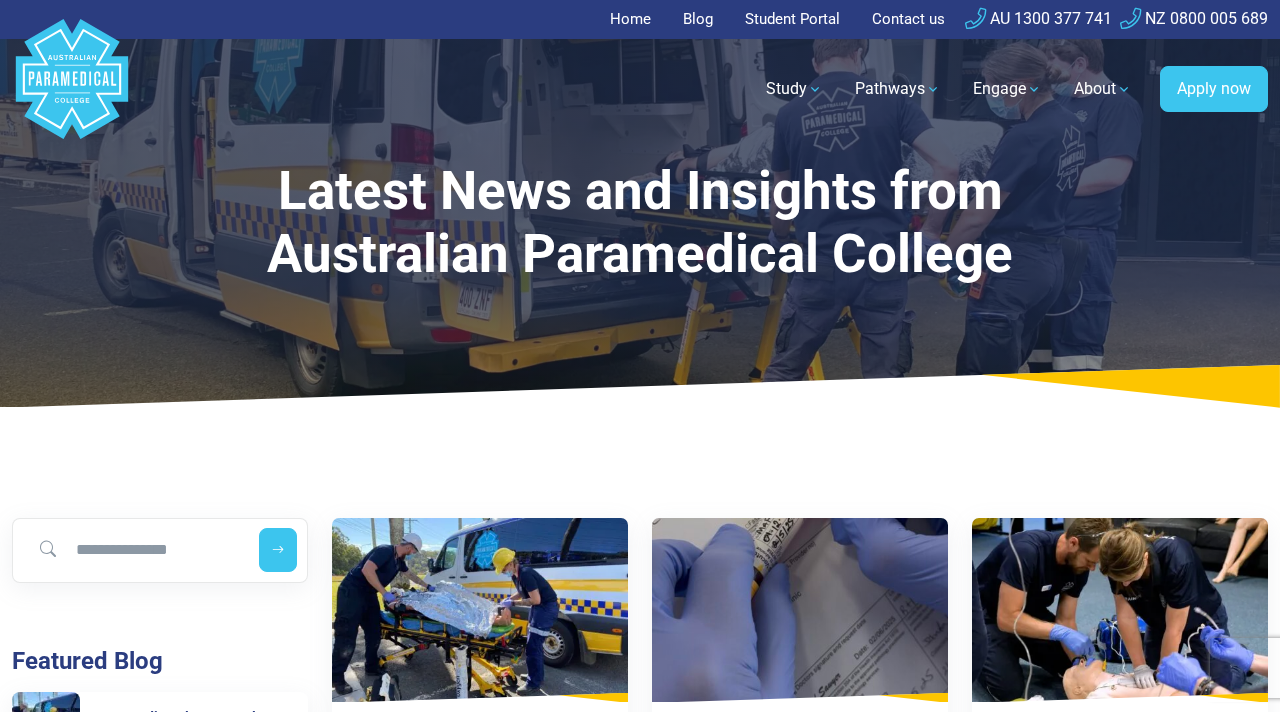 click on "Home" at bounding box center (636, 19) 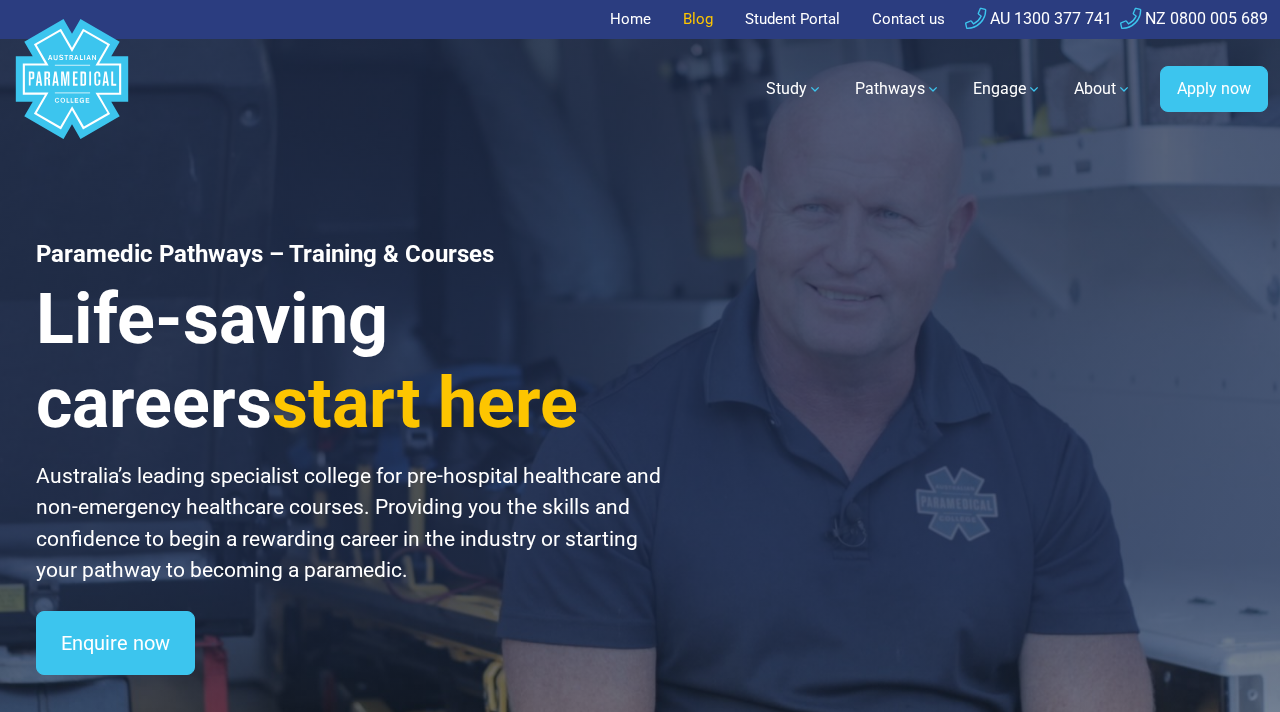 scroll, scrollTop: 0, scrollLeft: 0, axis: both 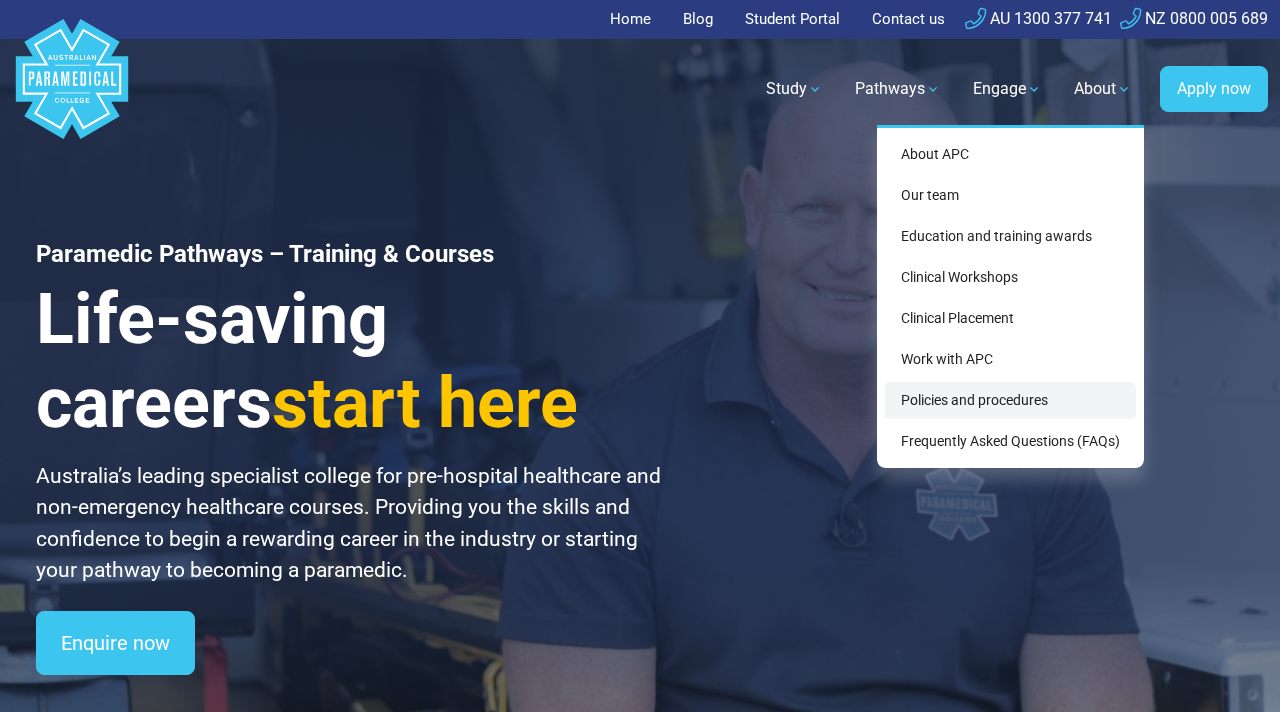 click on "Policies and procedures" at bounding box center (1010, 400) 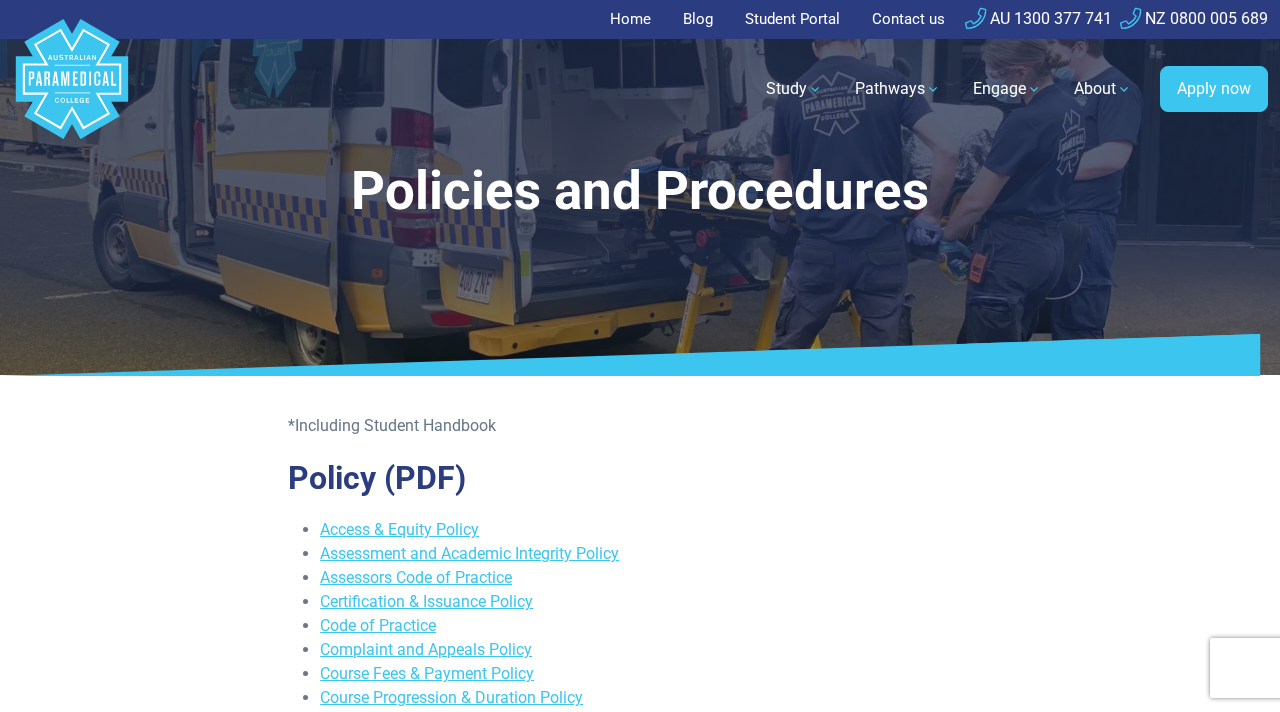 scroll, scrollTop: 0, scrollLeft: 0, axis: both 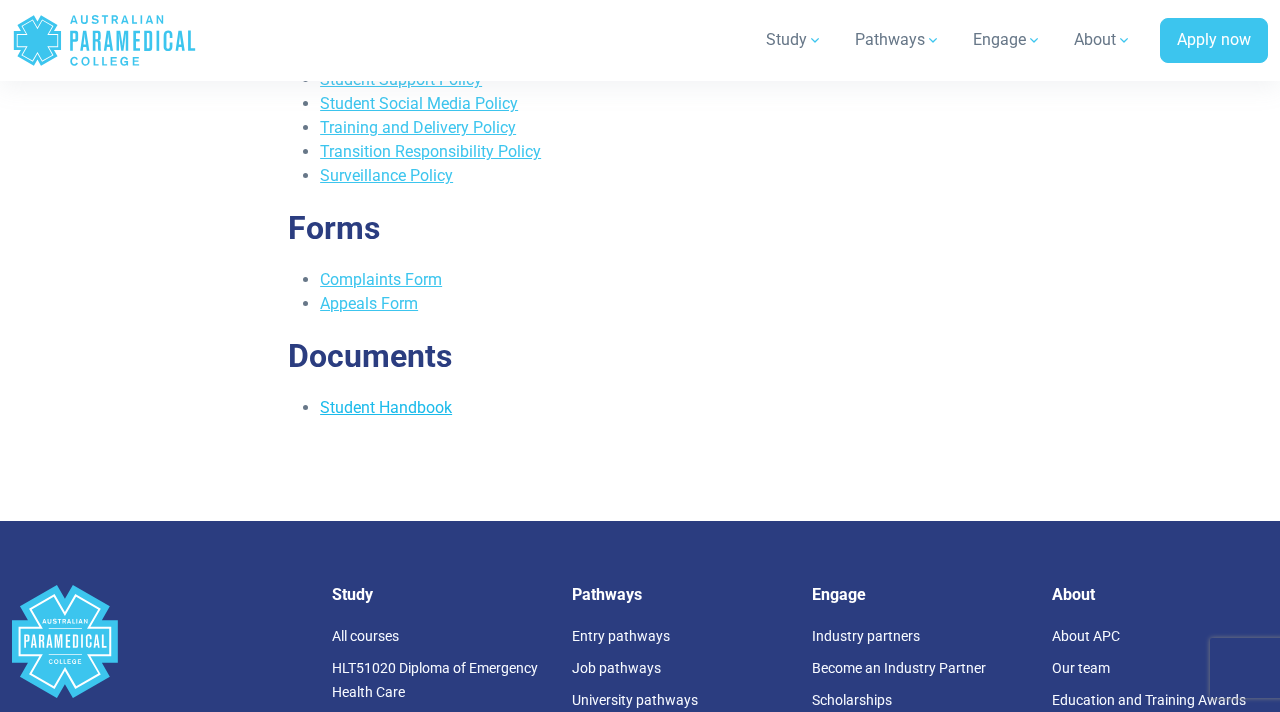 click on "Student Handbook" at bounding box center [386, 407] 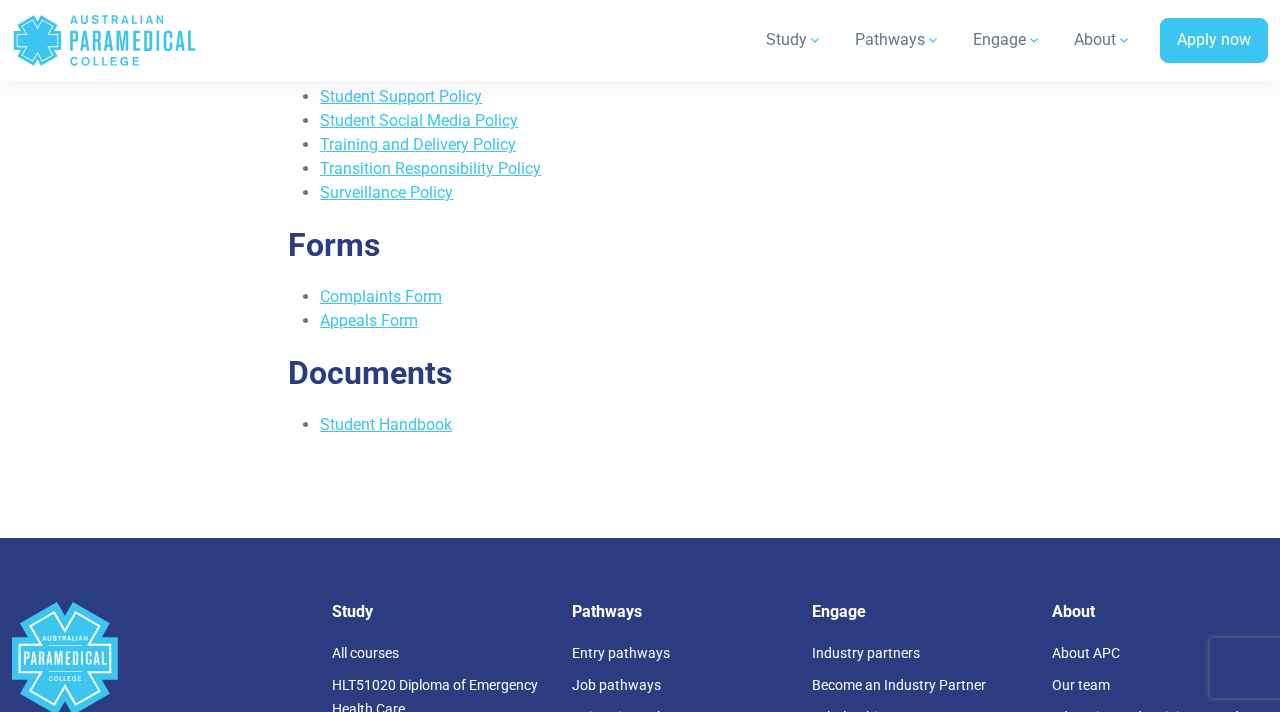 scroll, scrollTop: 778, scrollLeft: 0, axis: vertical 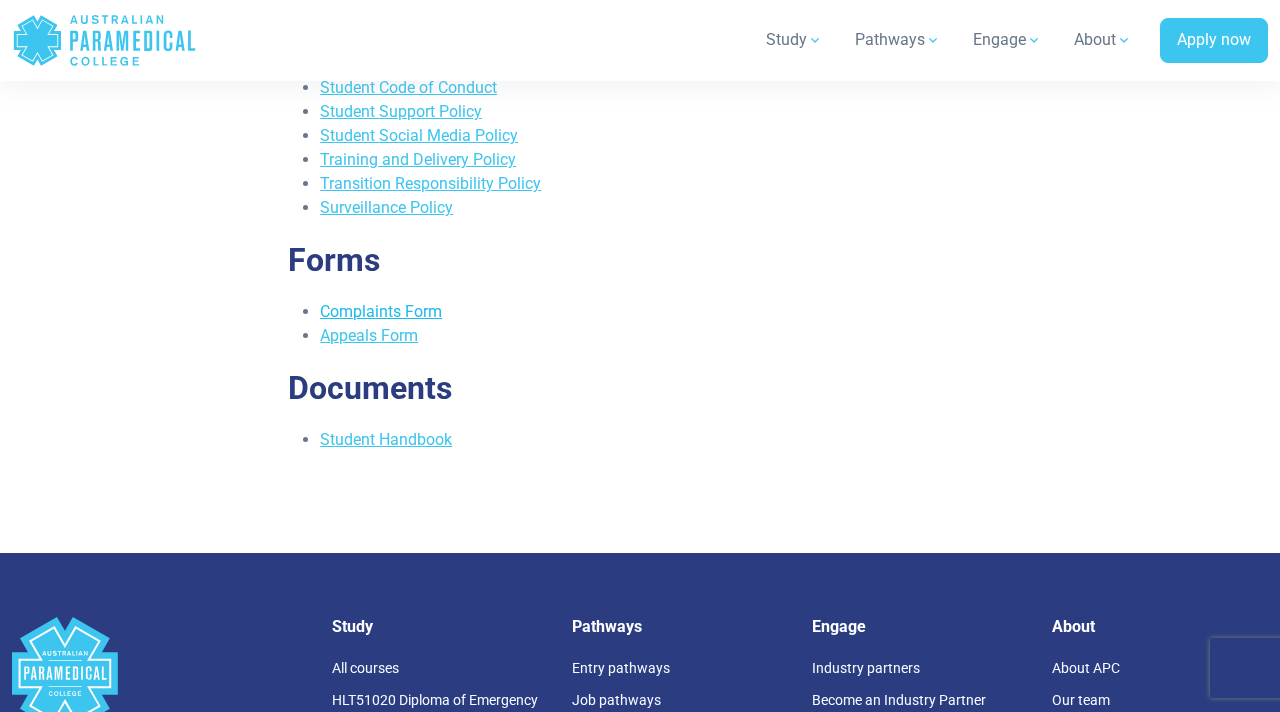 click on "Complaints Form" at bounding box center (381, 311) 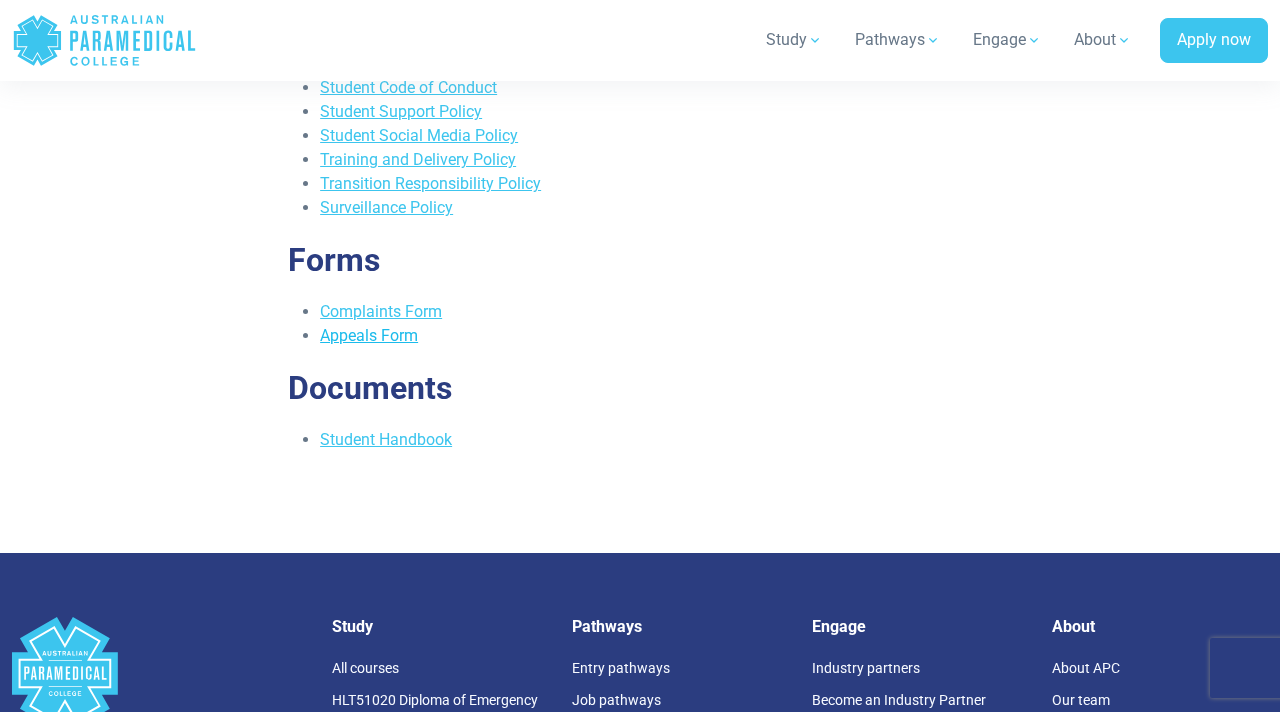click on "Appeals Form" at bounding box center [369, 335] 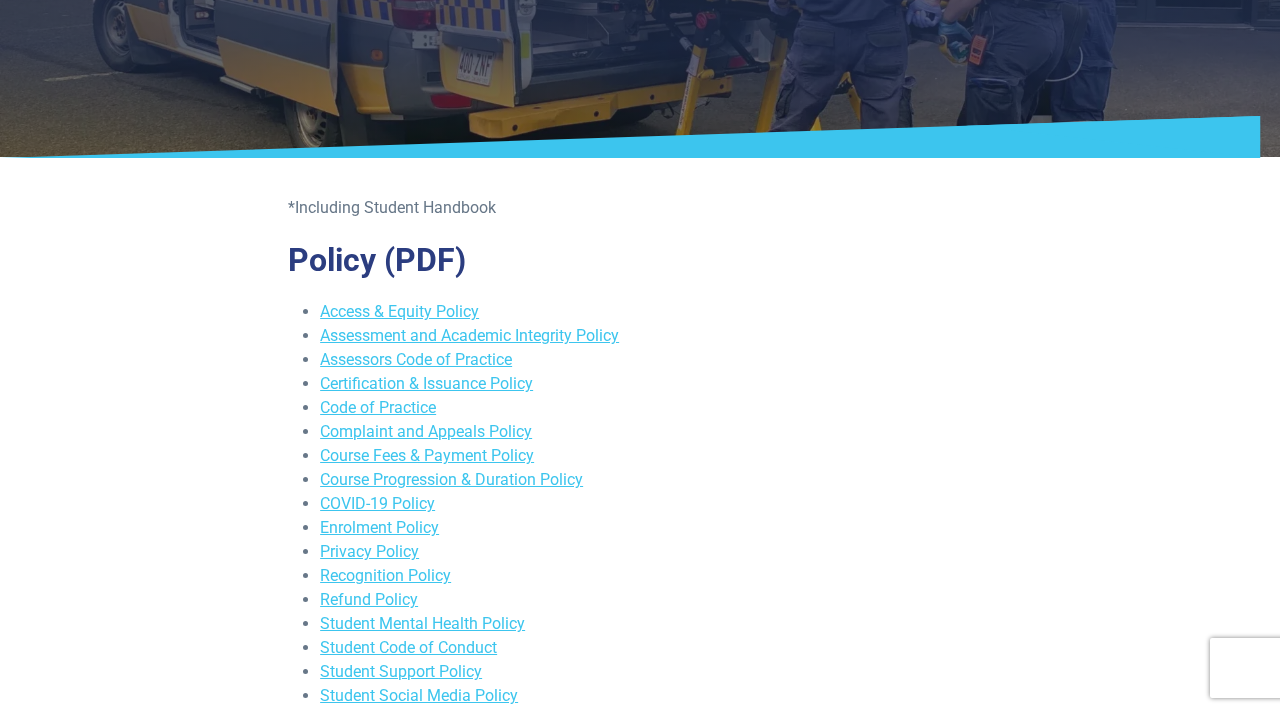 scroll, scrollTop: 0, scrollLeft: 0, axis: both 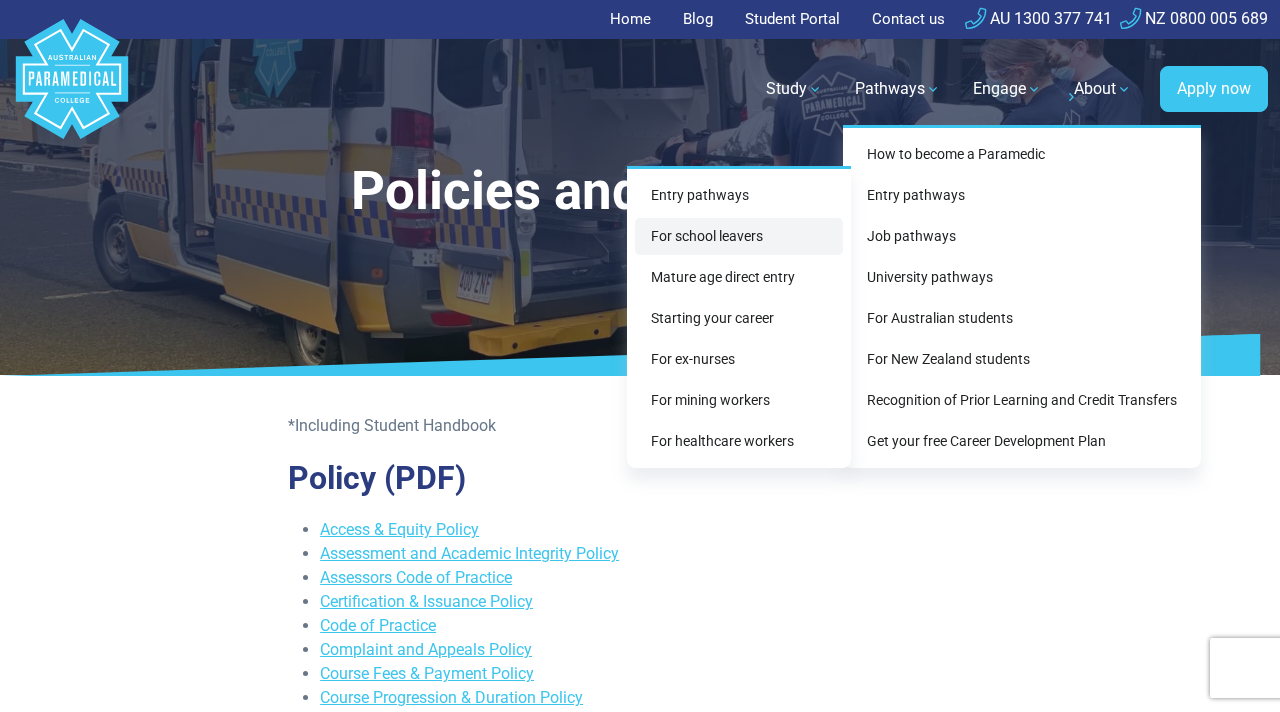 click on "For school leavers" at bounding box center (739, 236) 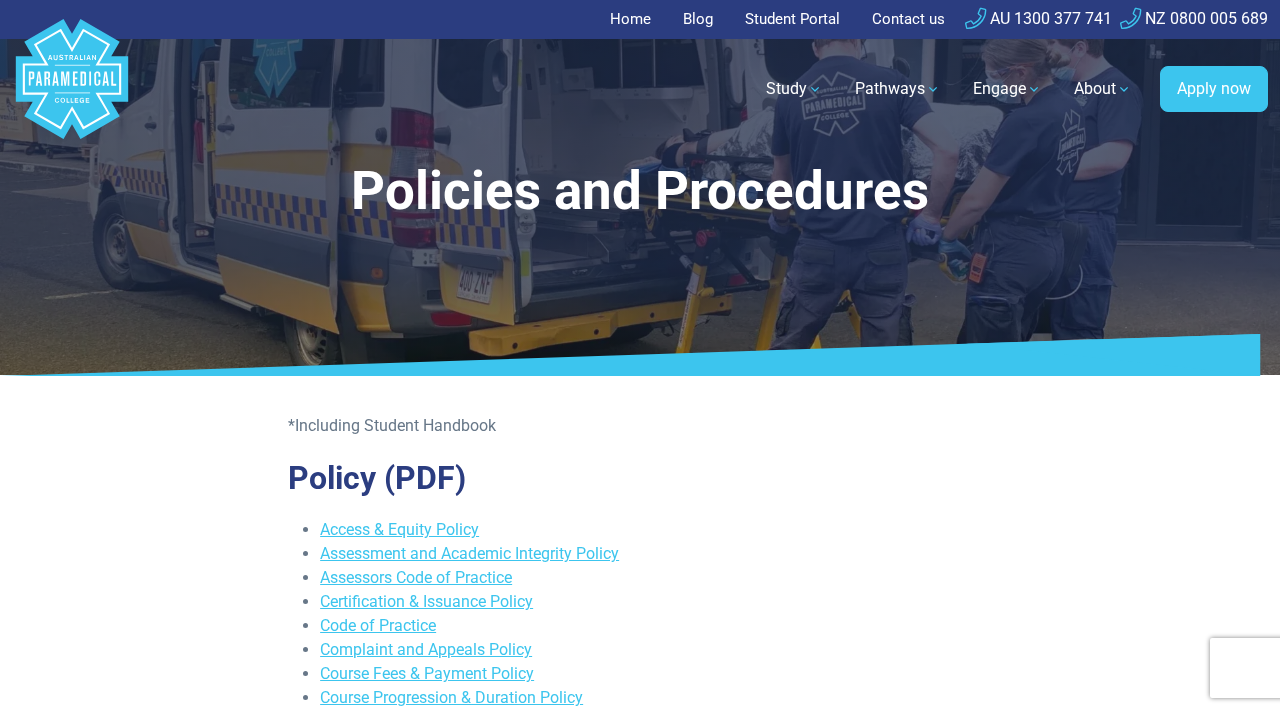 click on "Home" at bounding box center [636, 19] 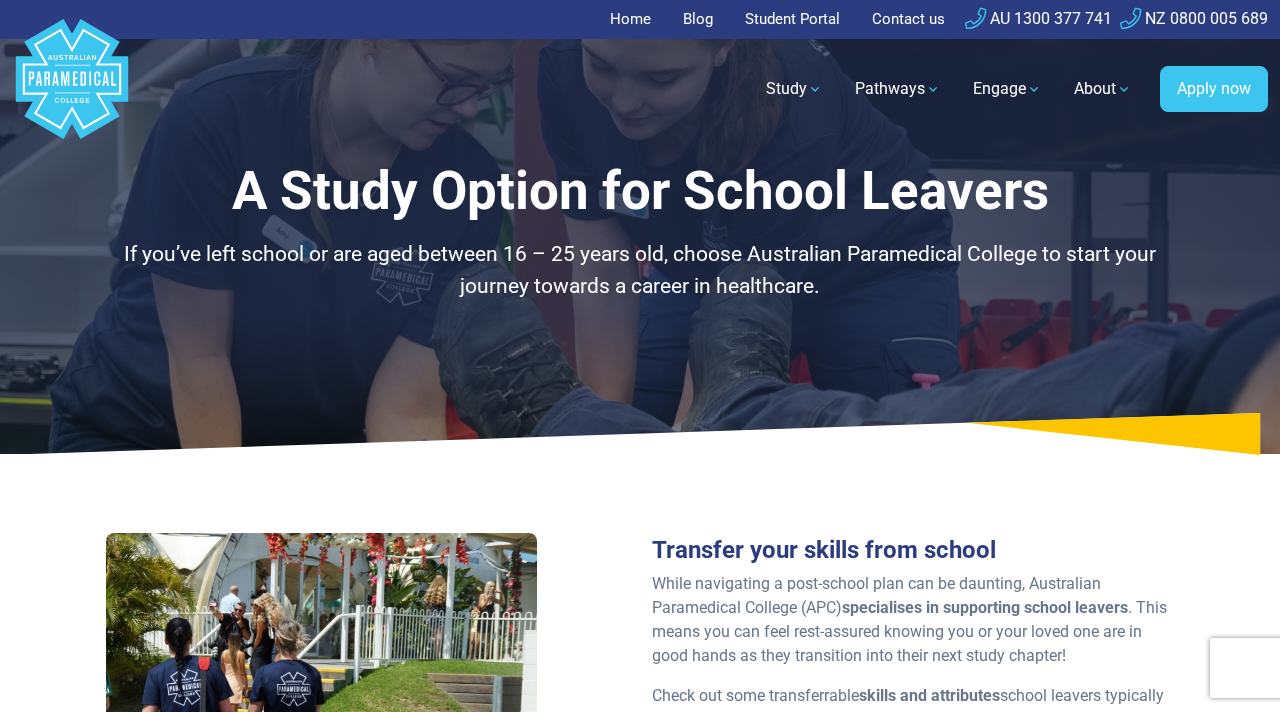scroll, scrollTop: 0, scrollLeft: 0, axis: both 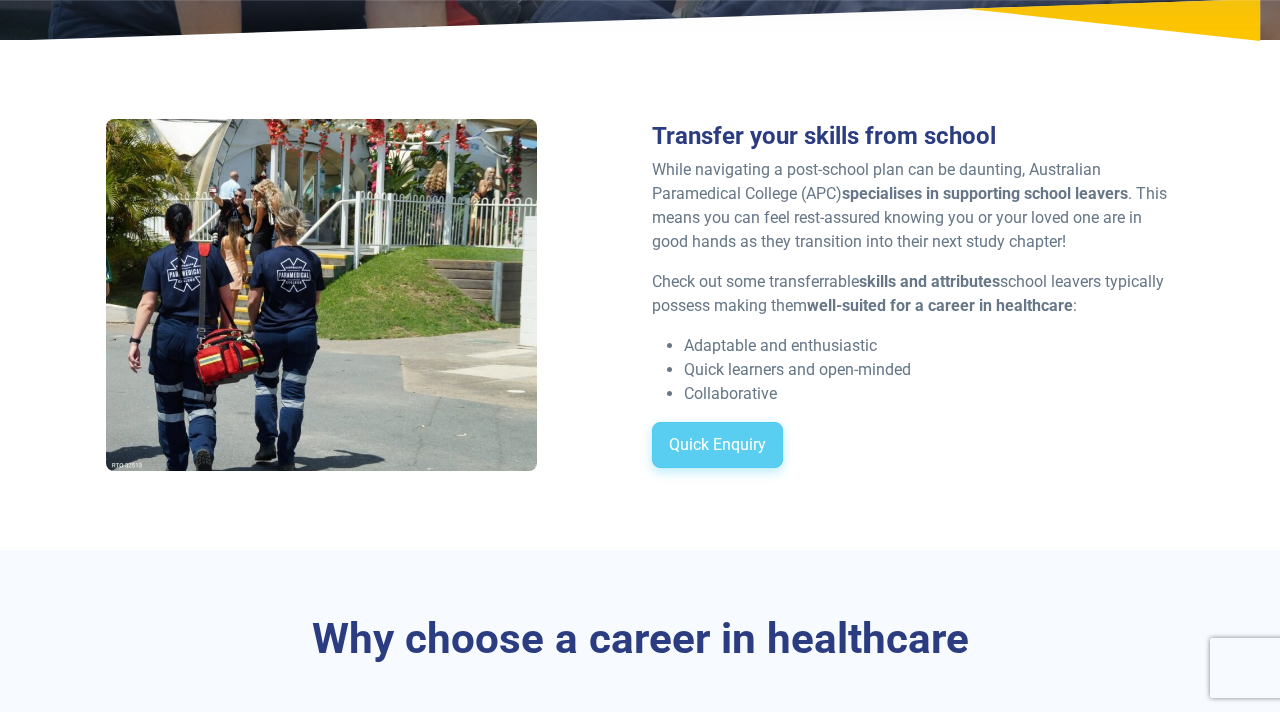click on "Quick Enquiry" at bounding box center [717, 445] 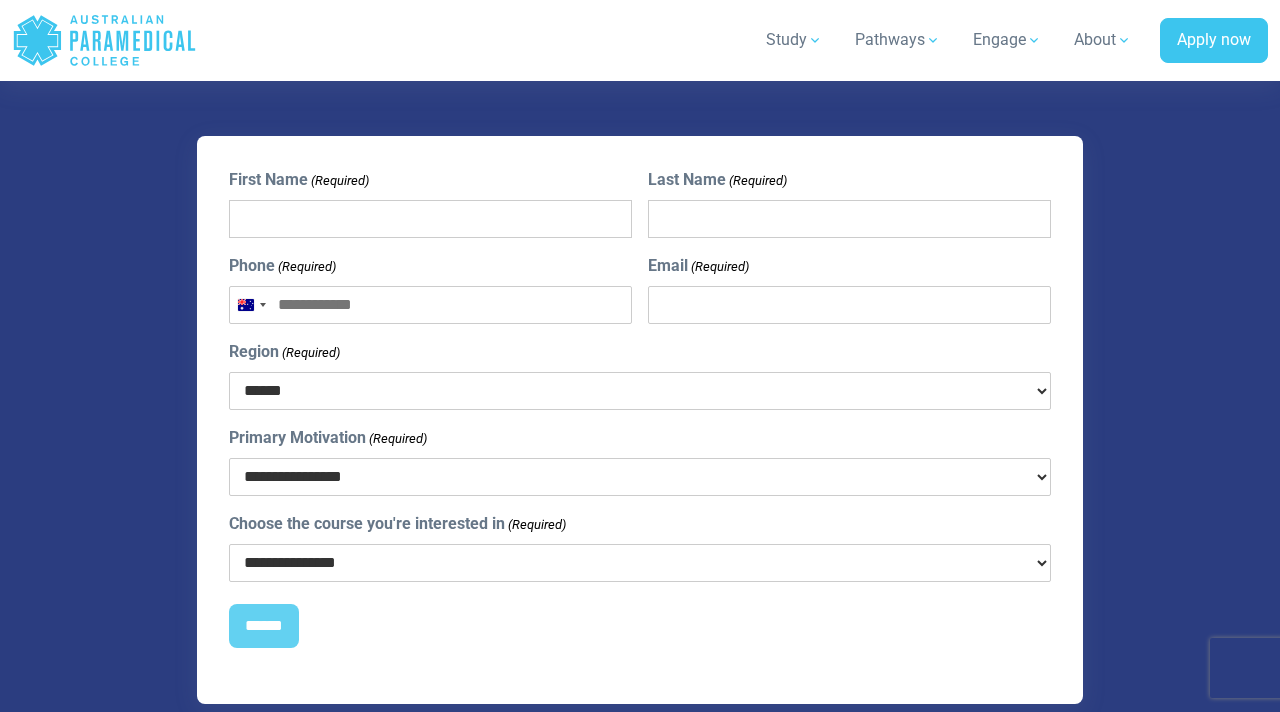 scroll, scrollTop: 5321, scrollLeft: 0, axis: vertical 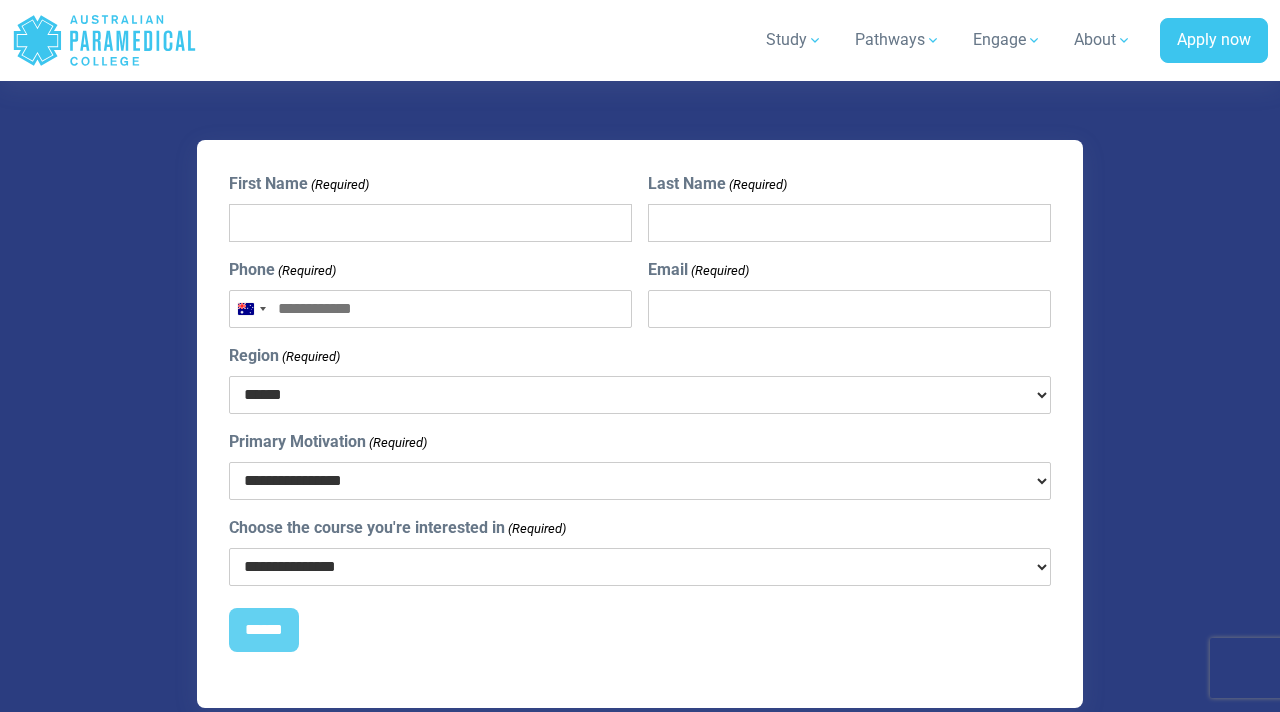 click on "**********" at bounding box center (640, 481) 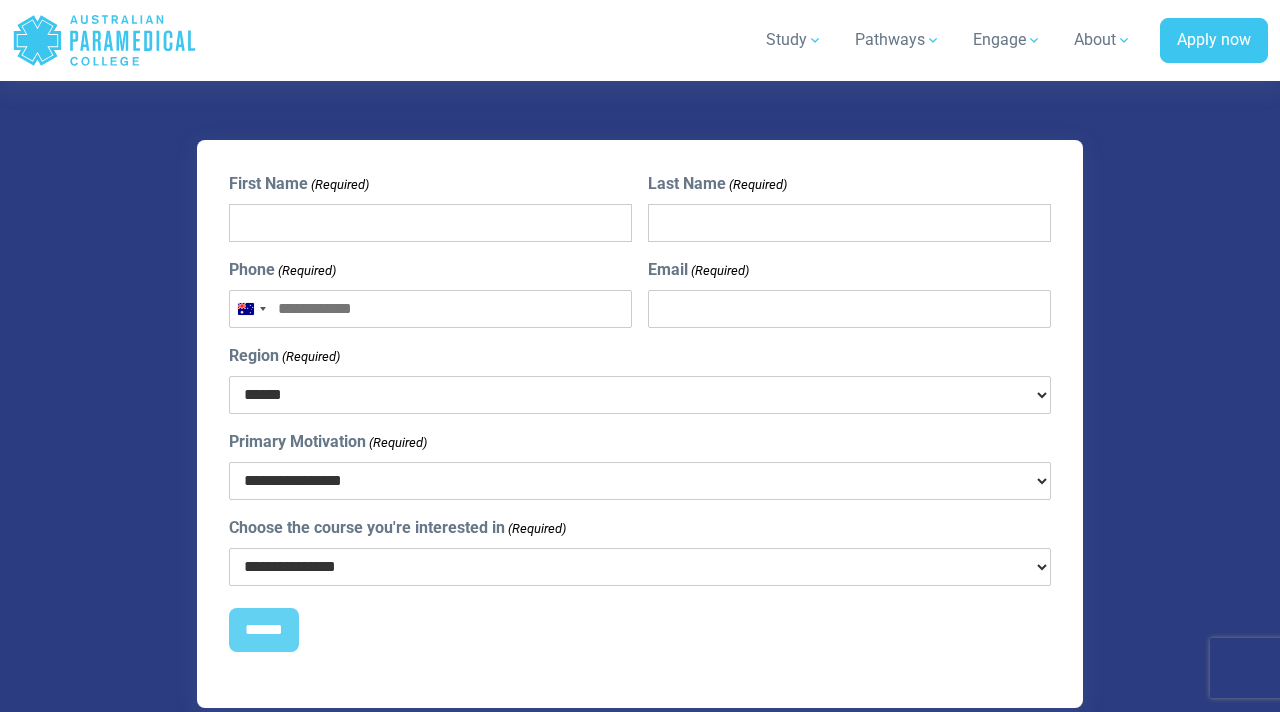 select on "**********" 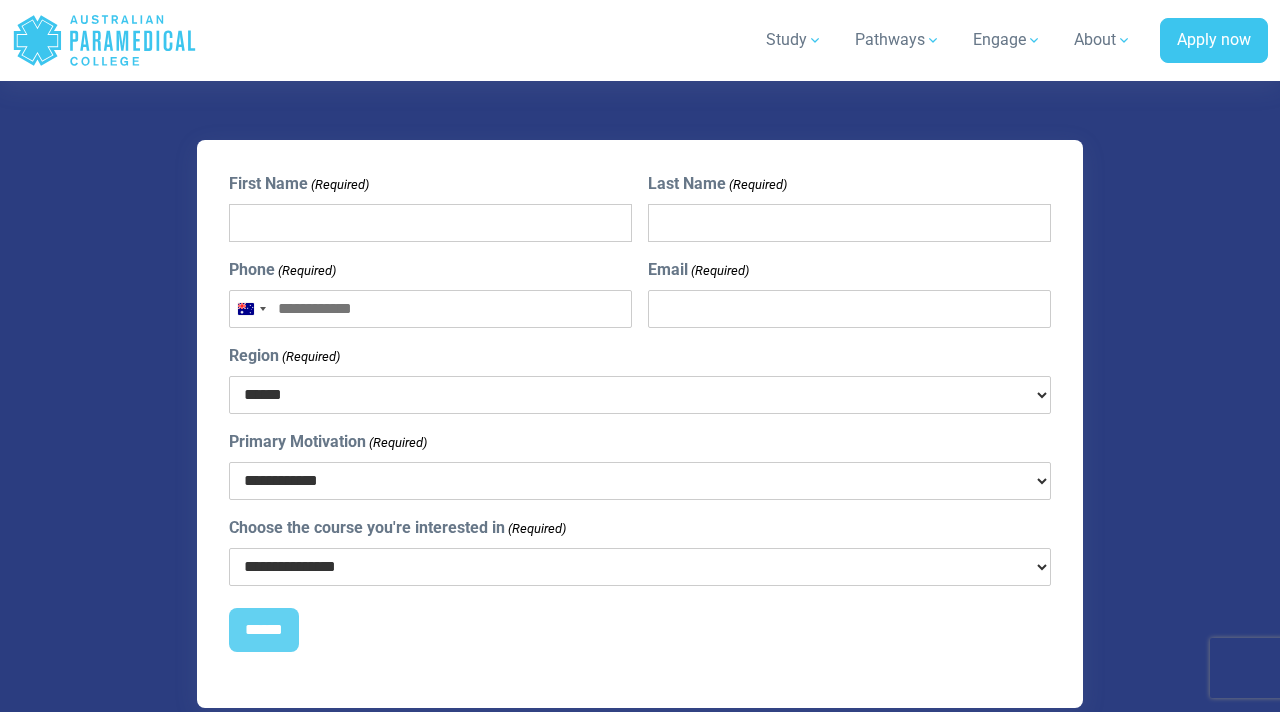 click on "**********" at bounding box center (640, 567) 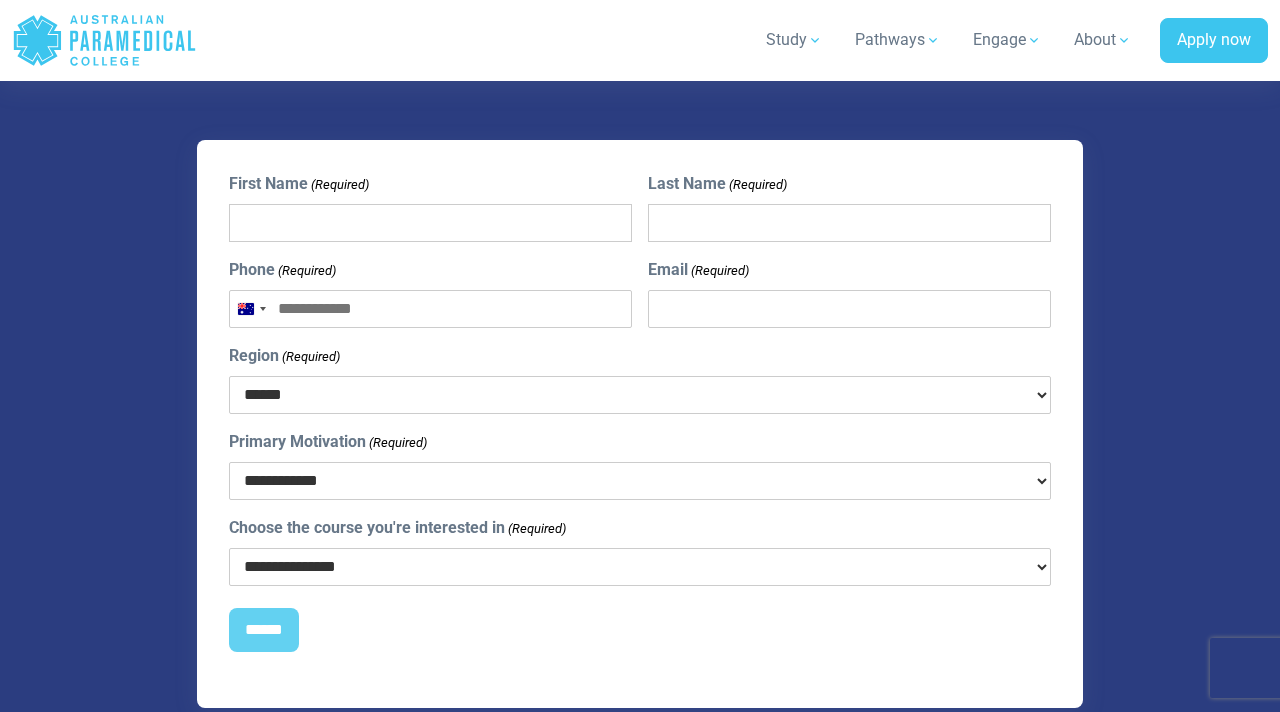 select on "**********" 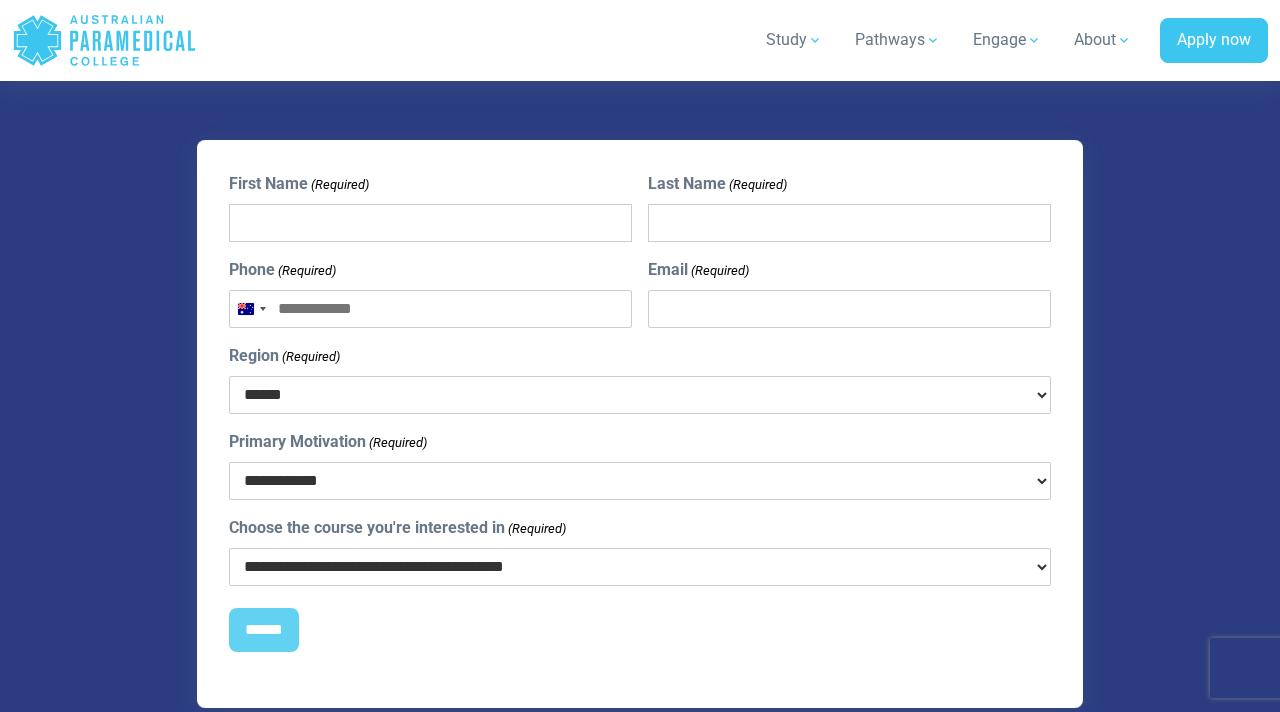 click on "****** *** *** *** ** ** *** ** *** **" at bounding box center [640, 395] 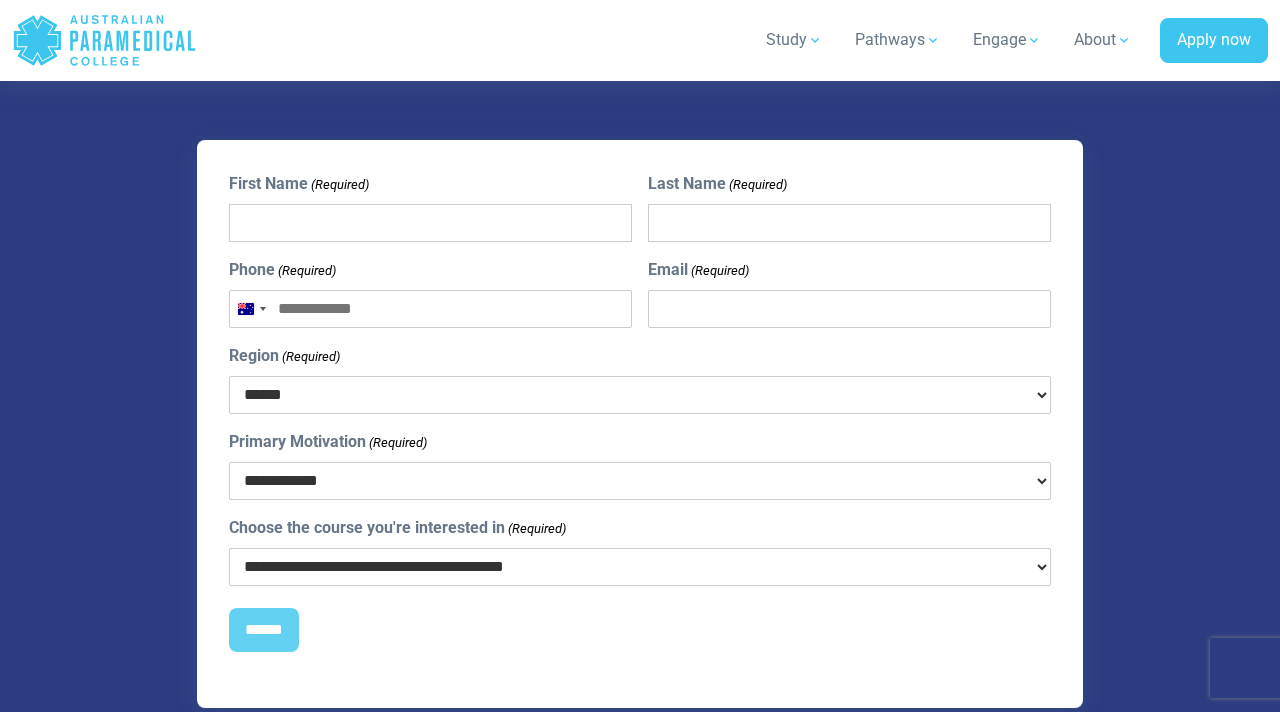 select on "***" 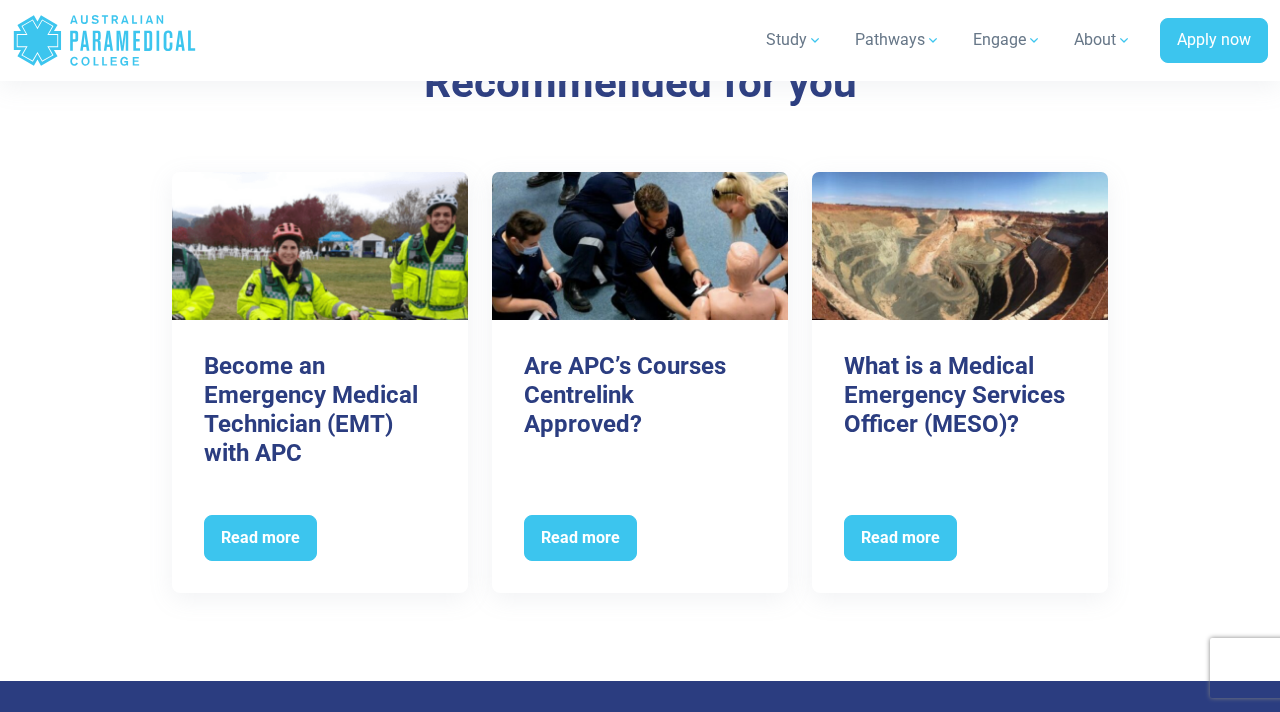 scroll, scrollTop: 6017, scrollLeft: 0, axis: vertical 